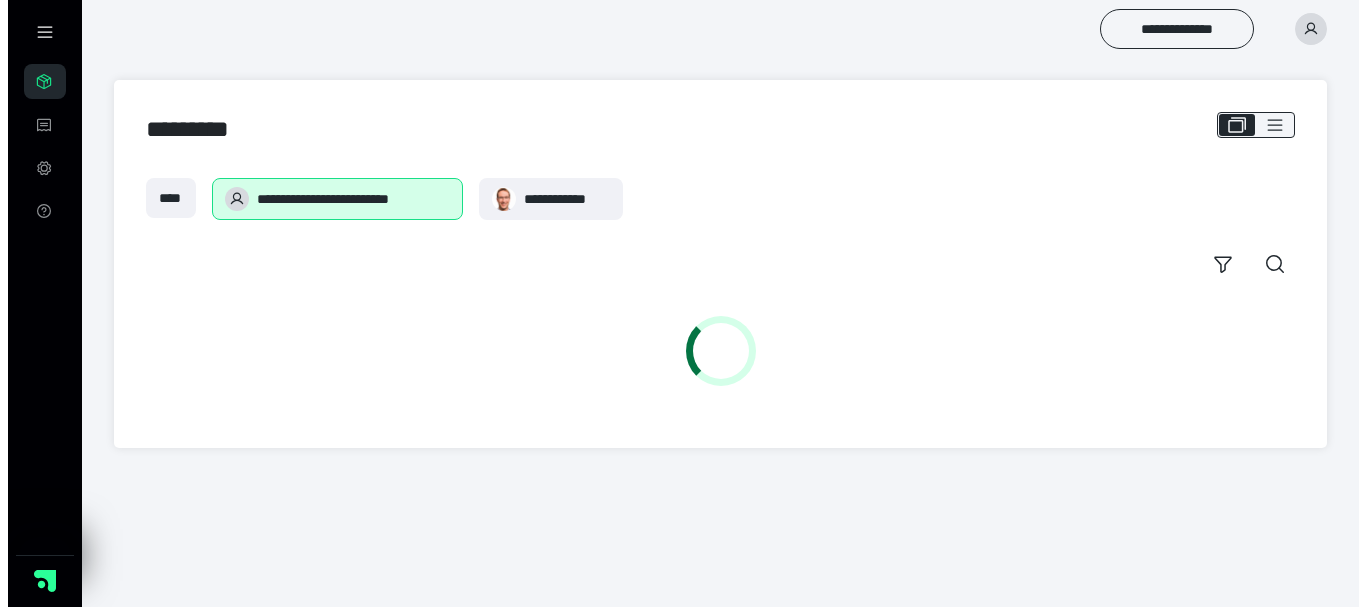 scroll, scrollTop: 0, scrollLeft: 0, axis: both 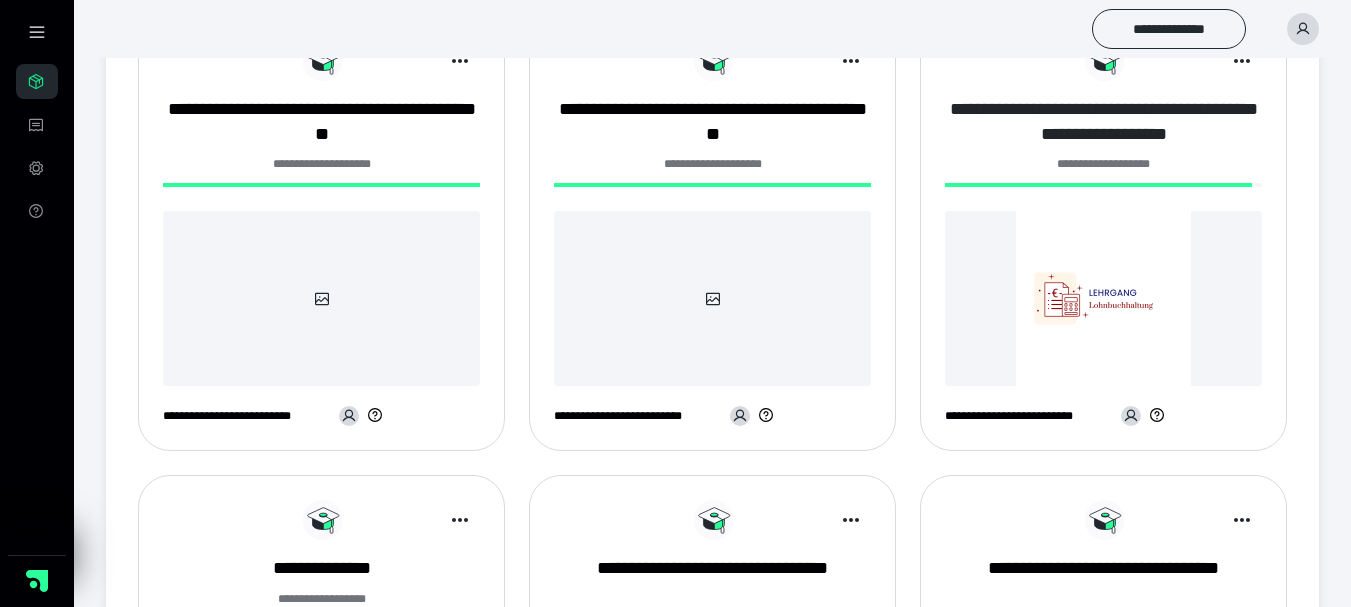 click on "**********" at bounding box center [1103, 122] 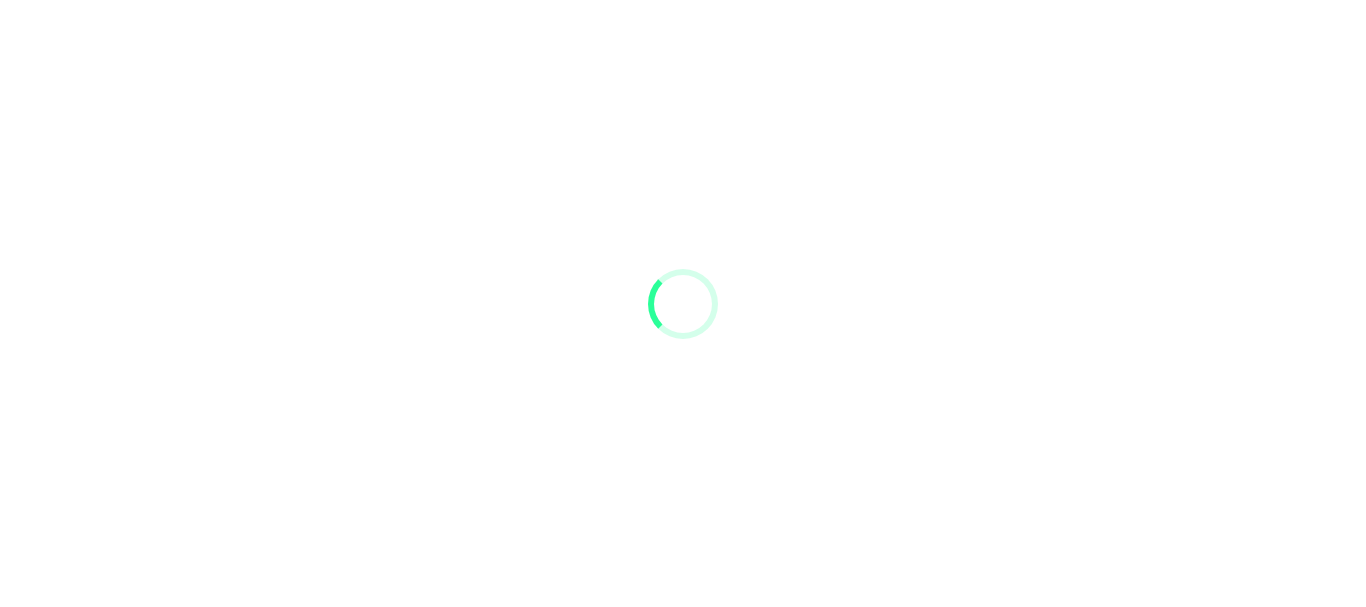 scroll, scrollTop: 0, scrollLeft: 0, axis: both 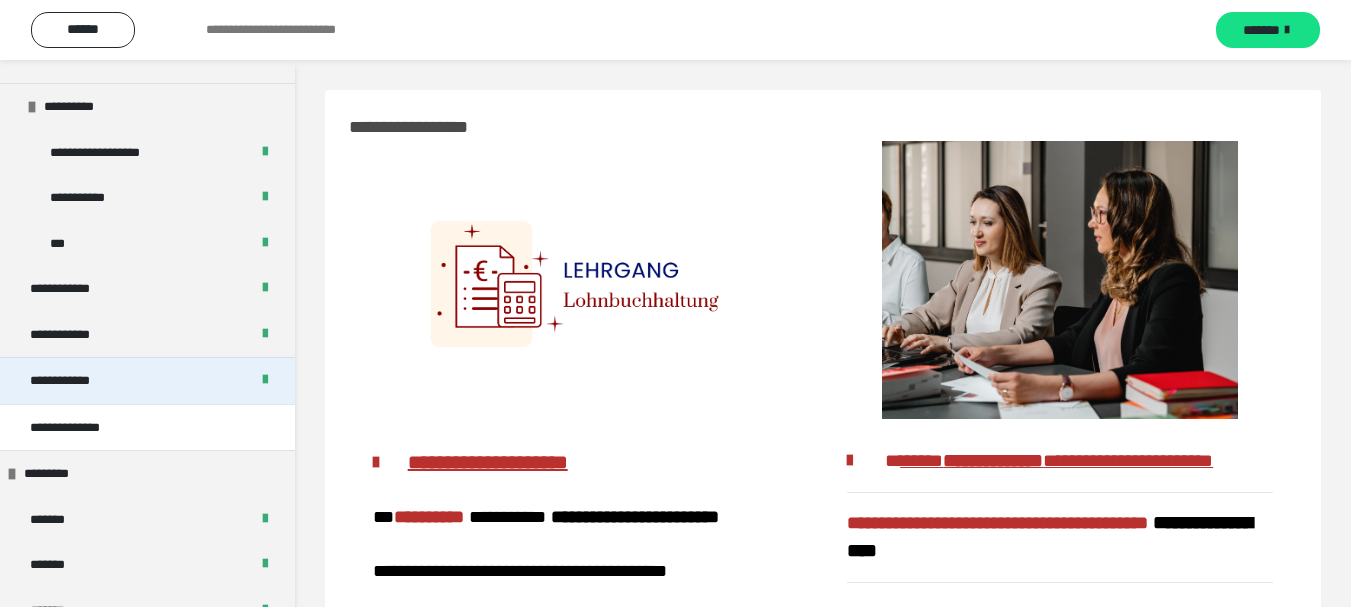 click on "**********" at bounding box center [147, 380] 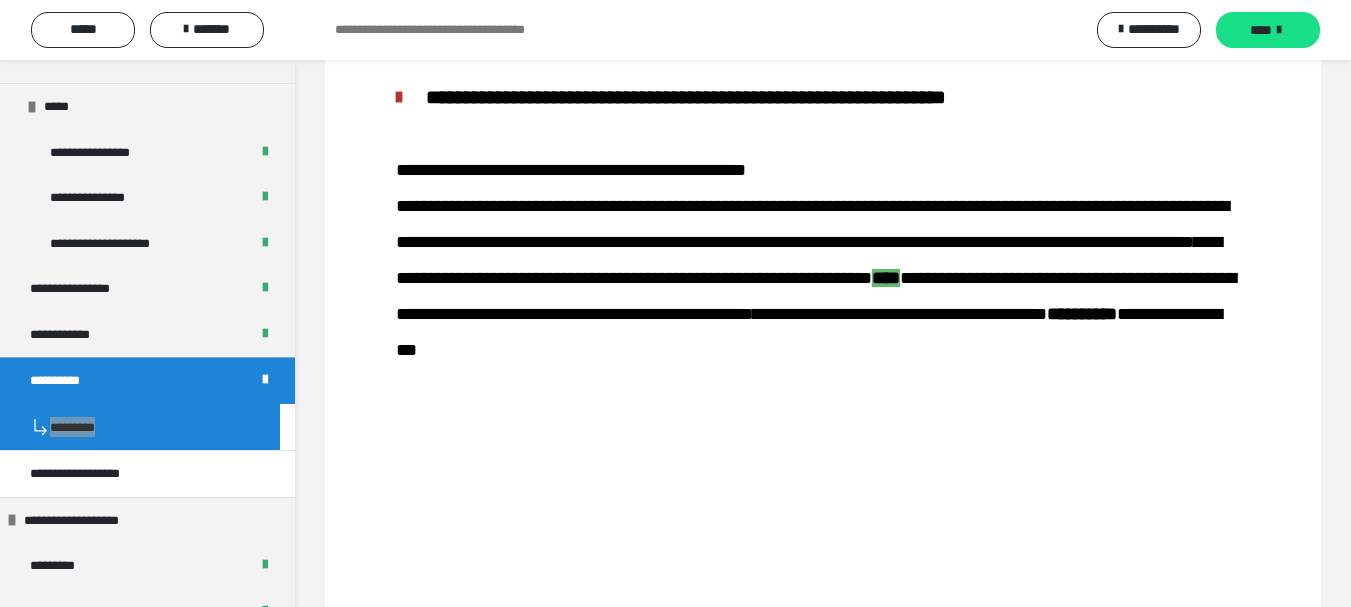 scroll, scrollTop: 343, scrollLeft: 0, axis: vertical 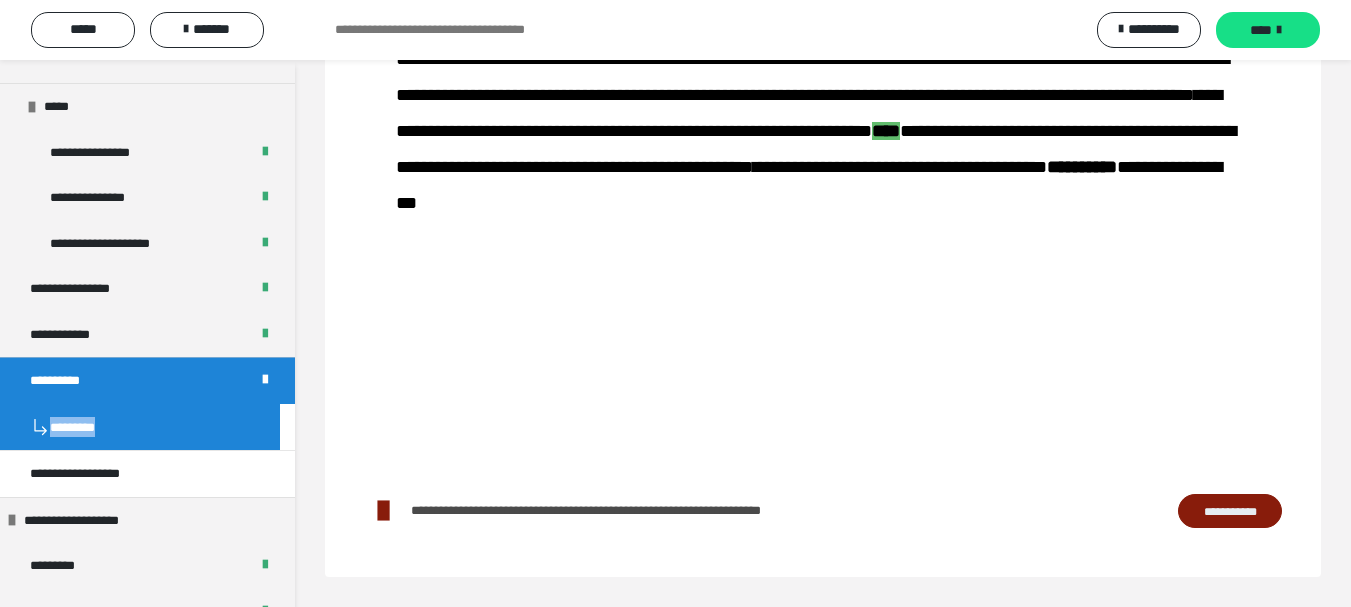 click on "**********" at bounding box center [1230, 512] 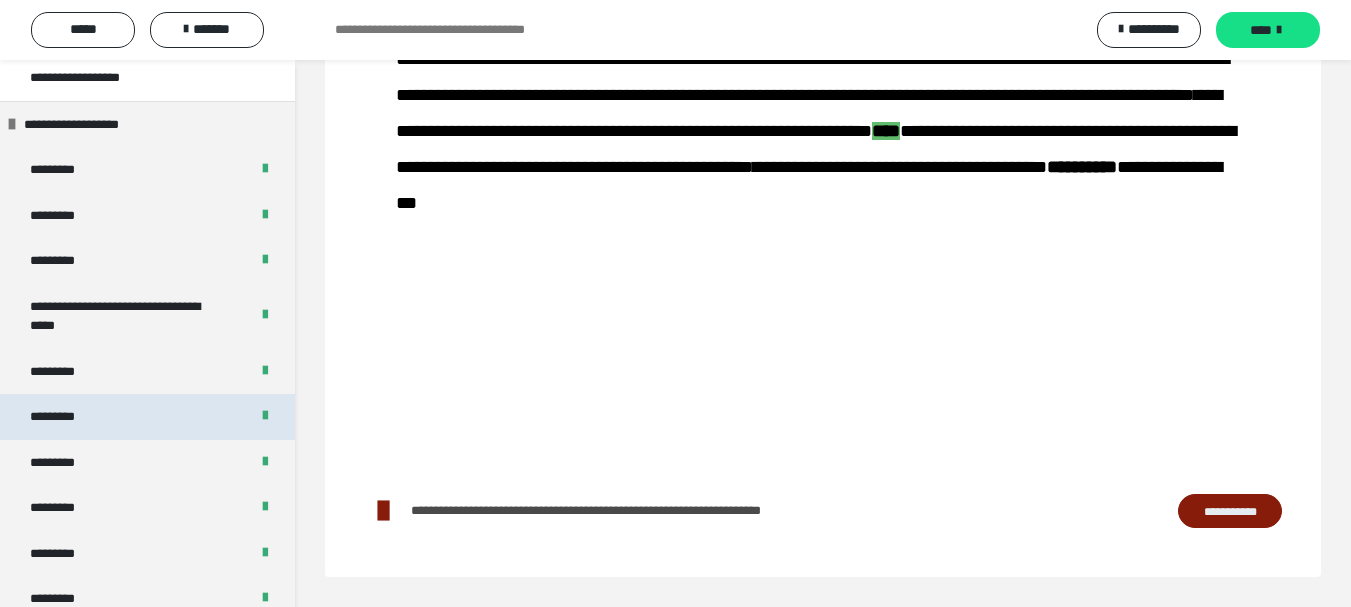 scroll, scrollTop: 800, scrollLeft: 0, axis: vertical 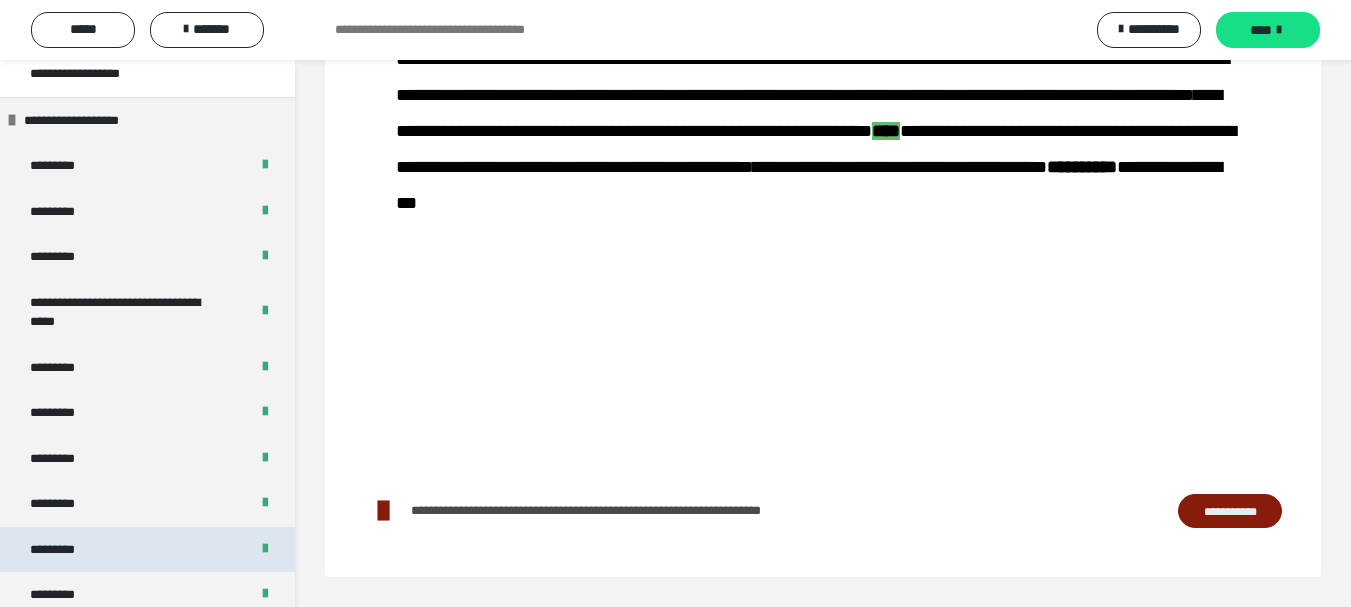 click on "*********" at bounding box center [67, 550] 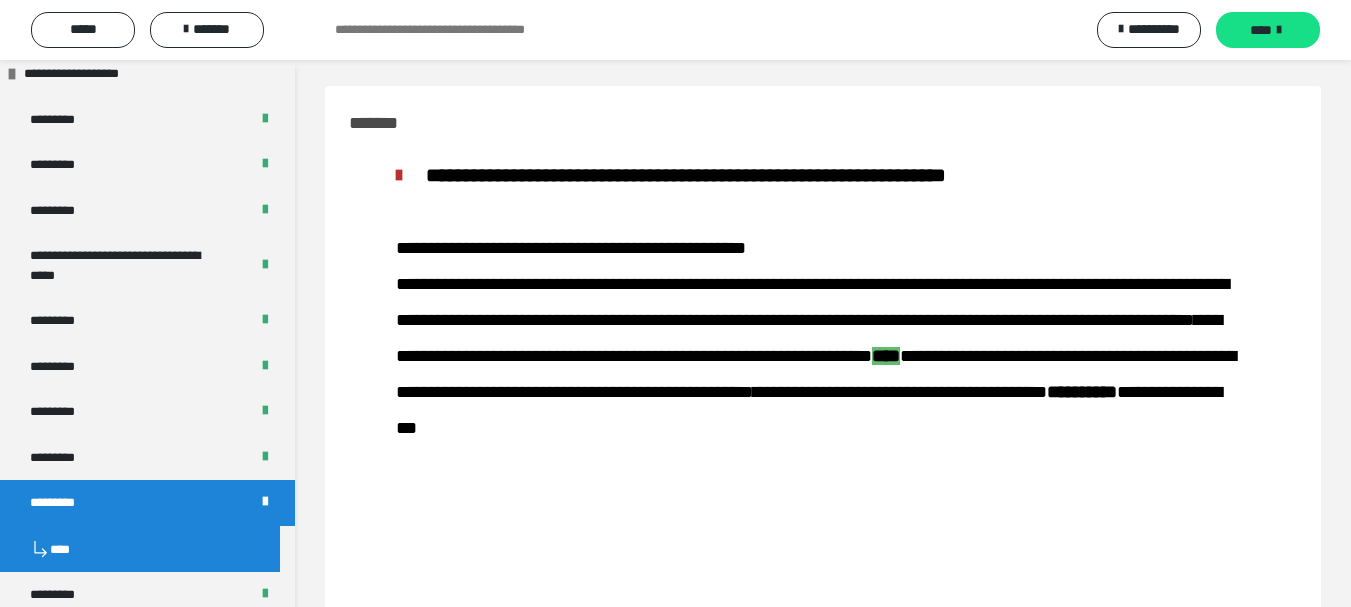scroll, scrollTop: 568, scrollLeft: 0, axis: vertical 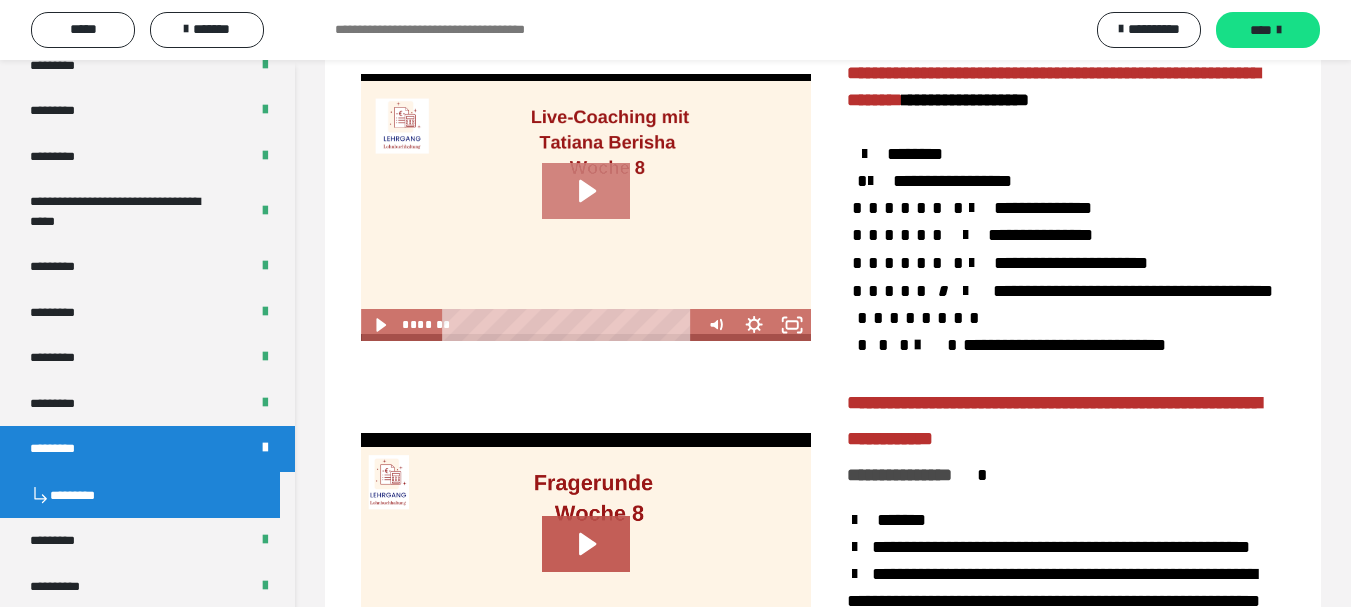 click 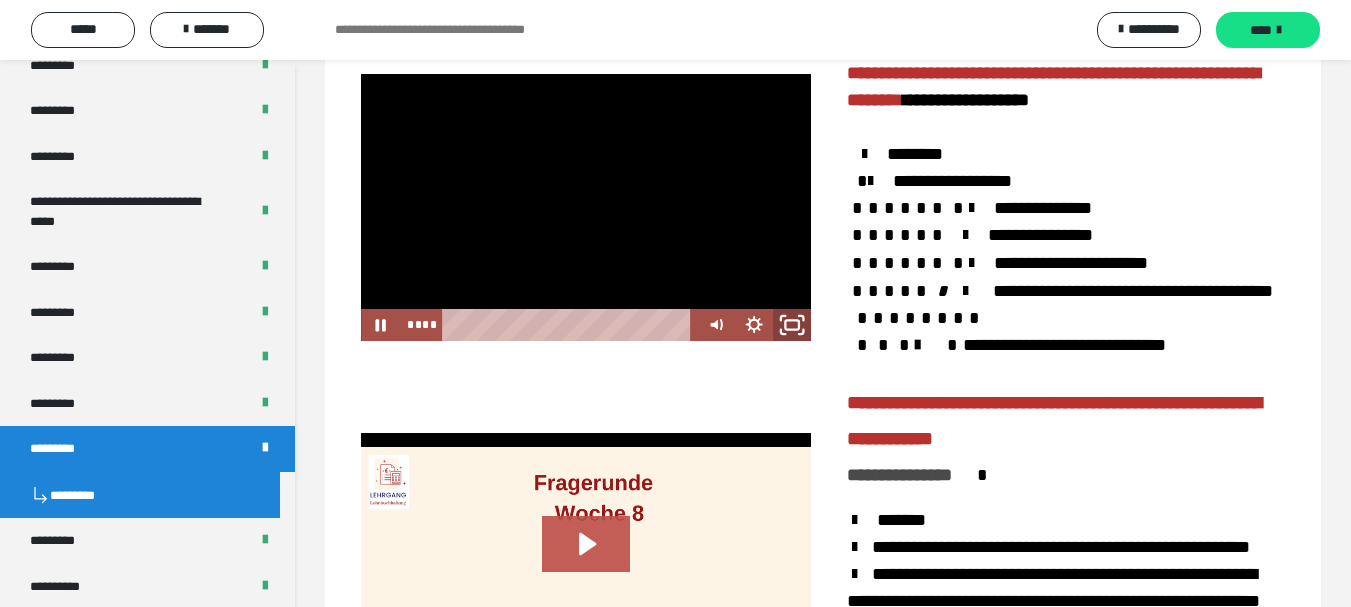 click 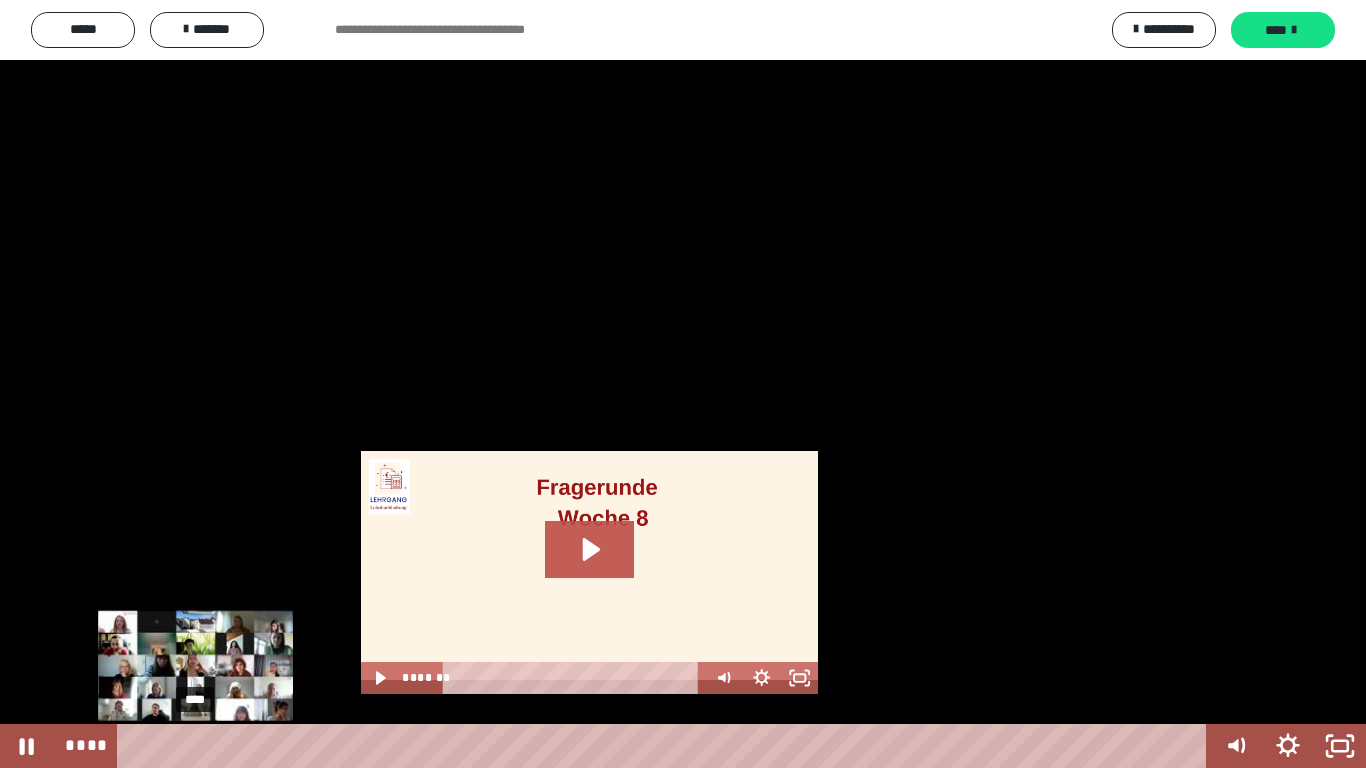 click on "****" at bounding box center [666, 746] 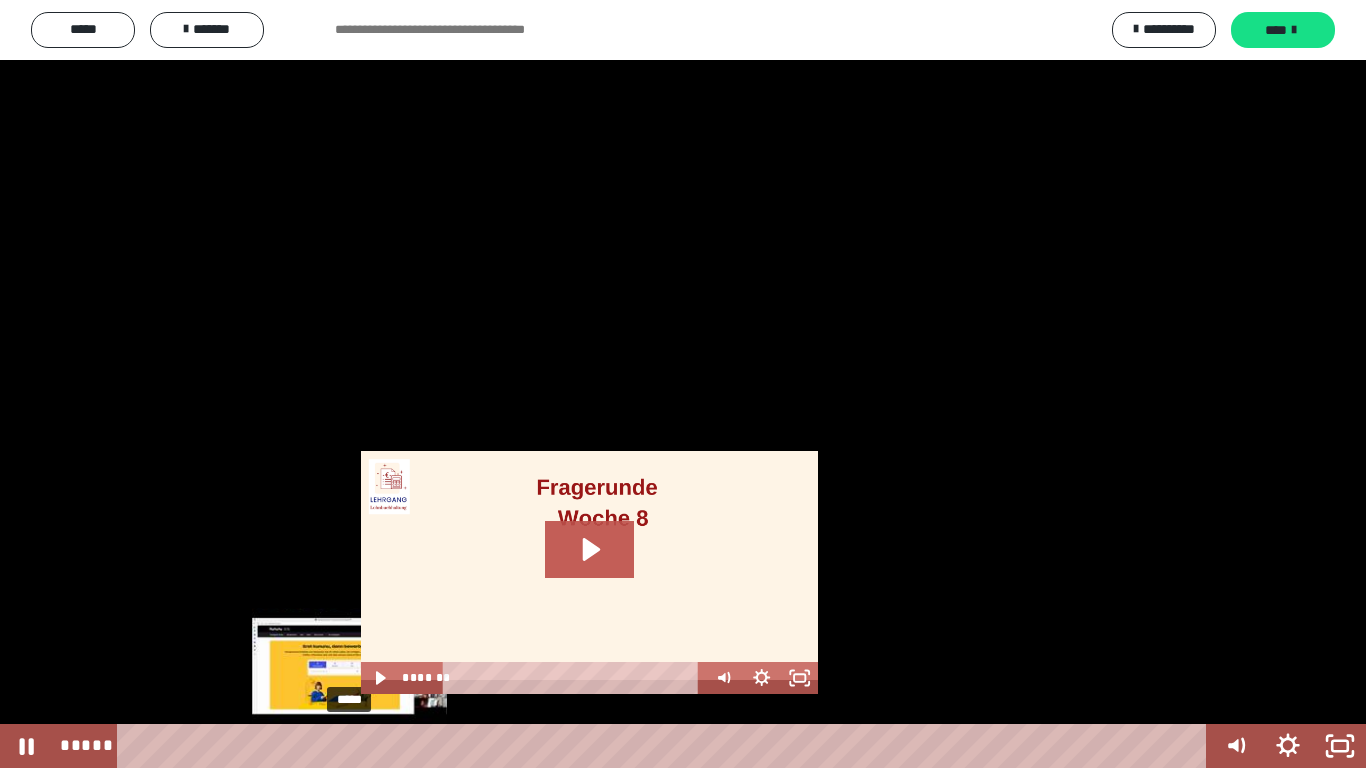 click on "*****" at bounding box center (666, 746) 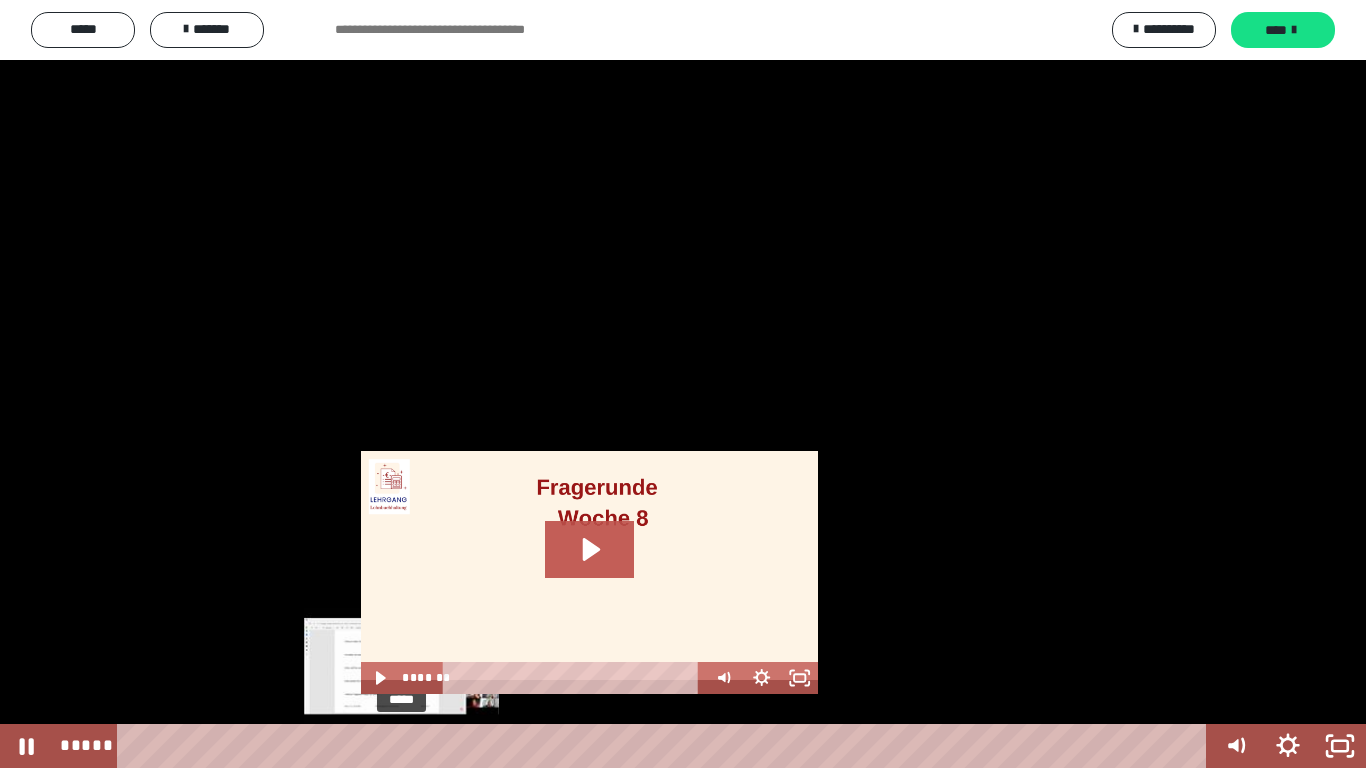 click on "*****" at bounding box center [666, 746] 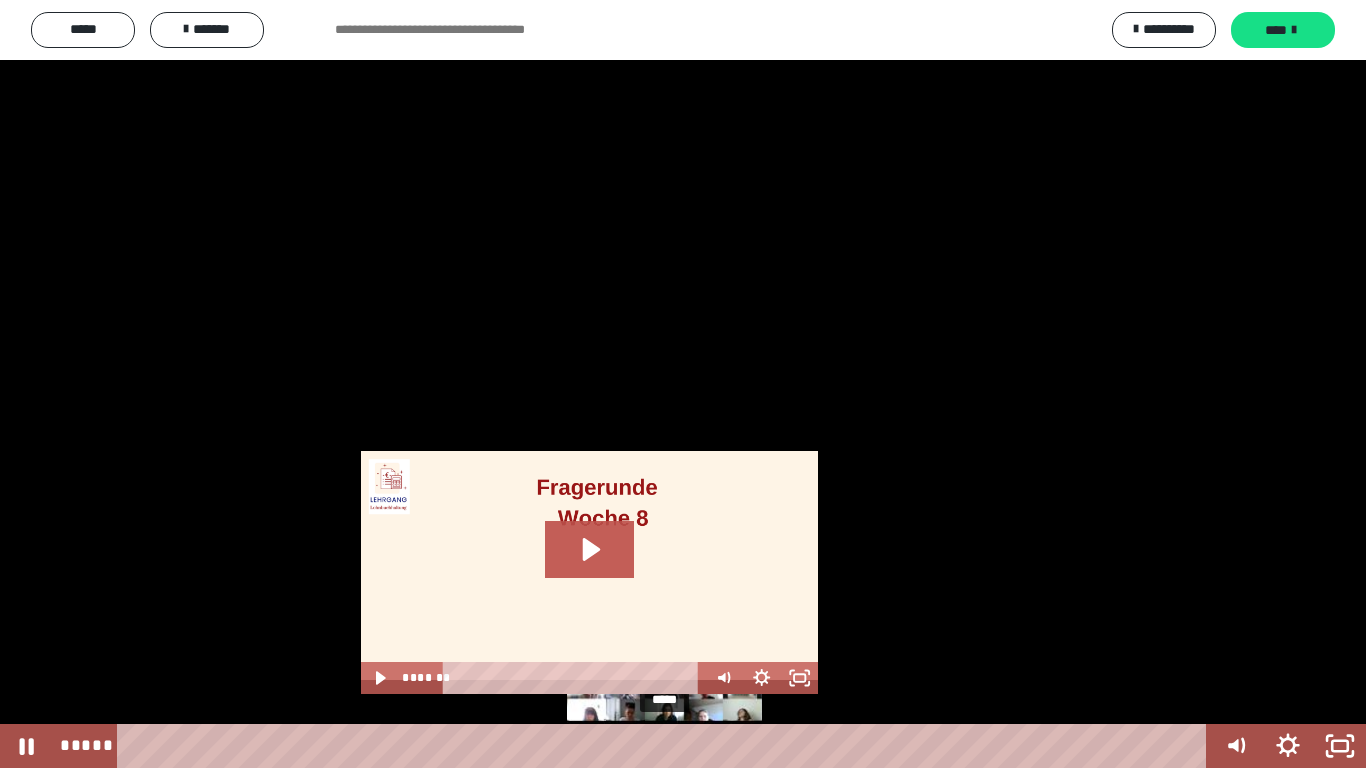 click on "*****" at bounding box center [666, 746] 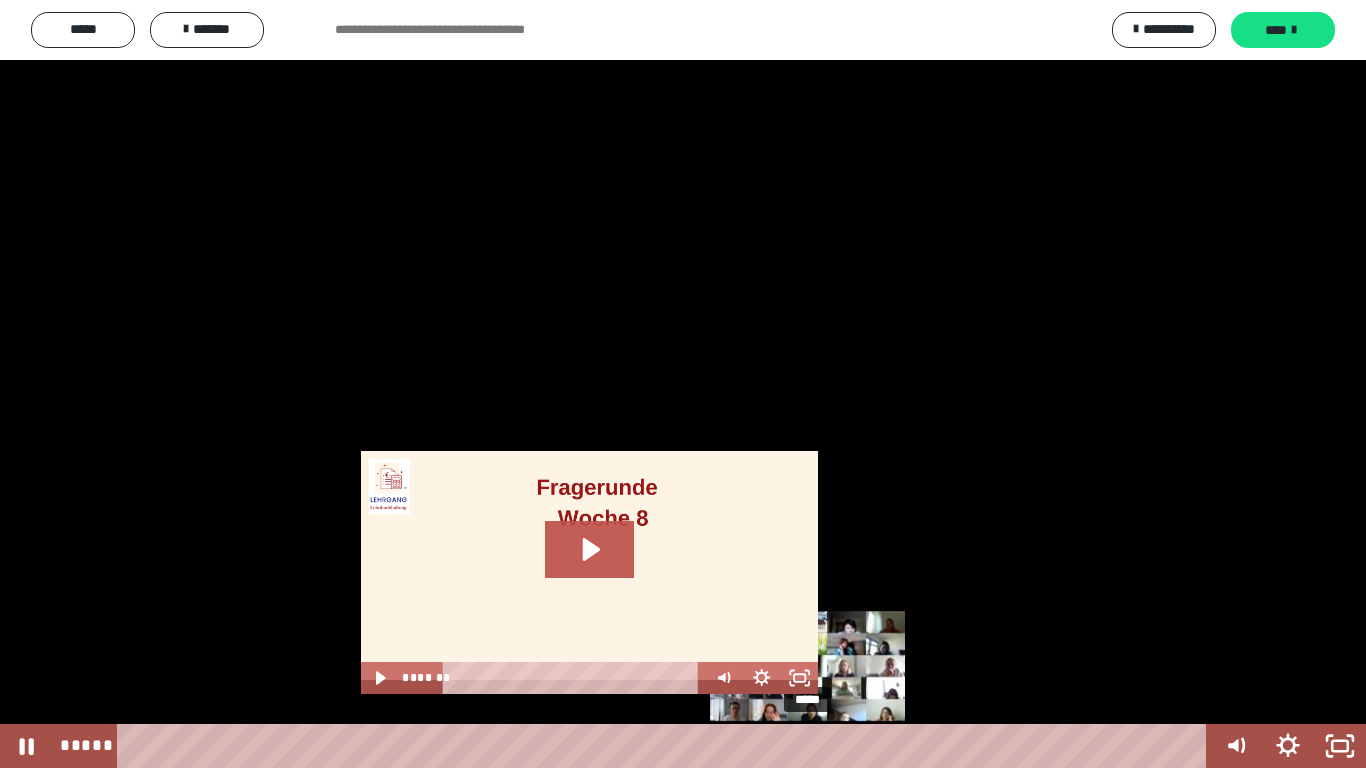 click on "*****" at bounding box center [666, 746] 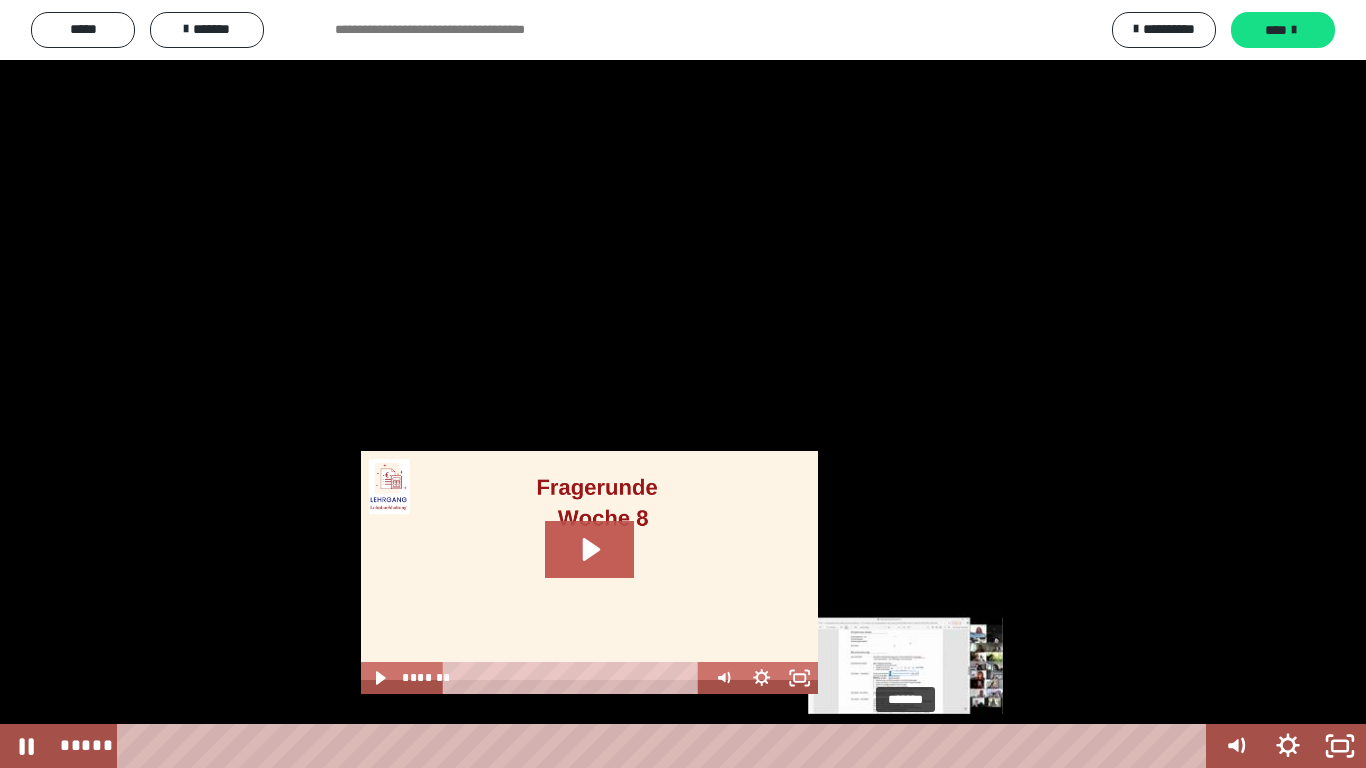 click on "*******" at bounding box center (666, 746) 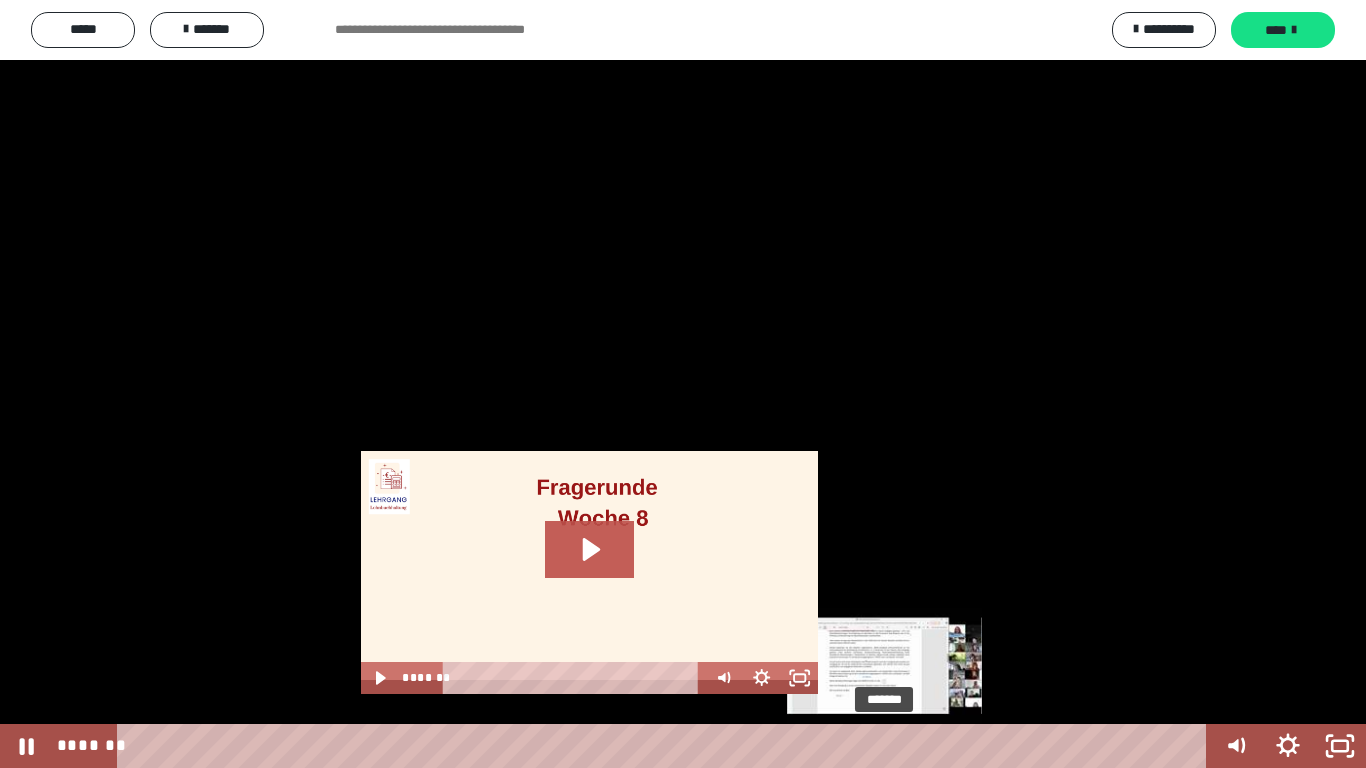 click on "*******" at bounding box center [666, 746] 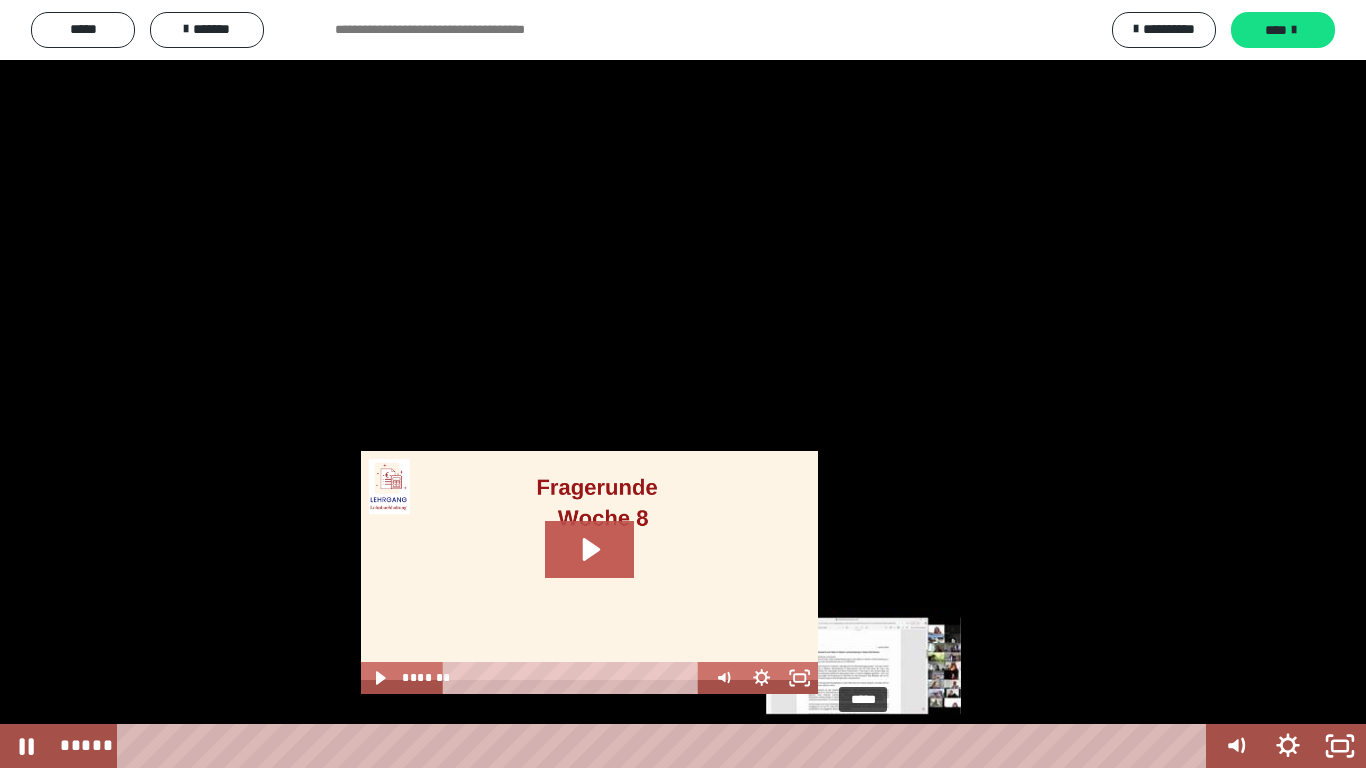 click on "*****" at bounding box center [666, 746] 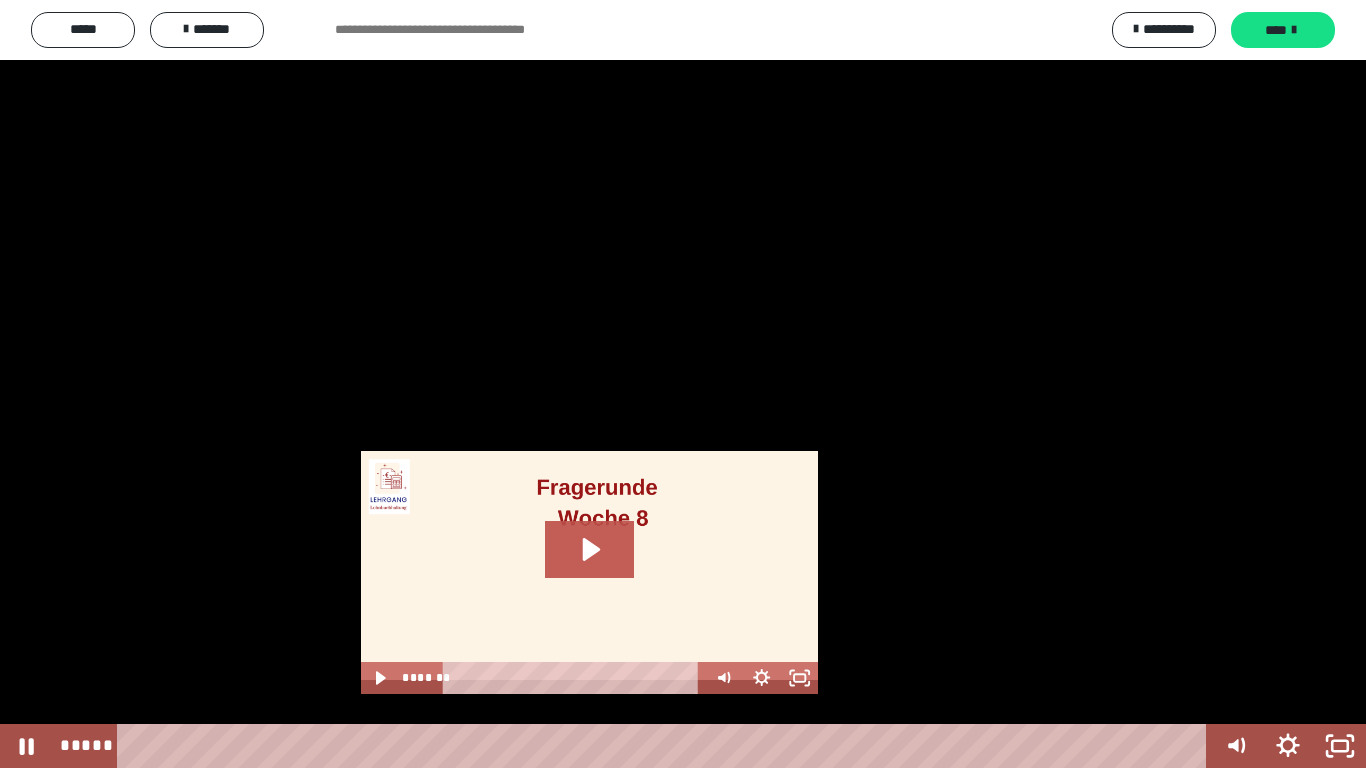 click at bounding box center [683, 384] 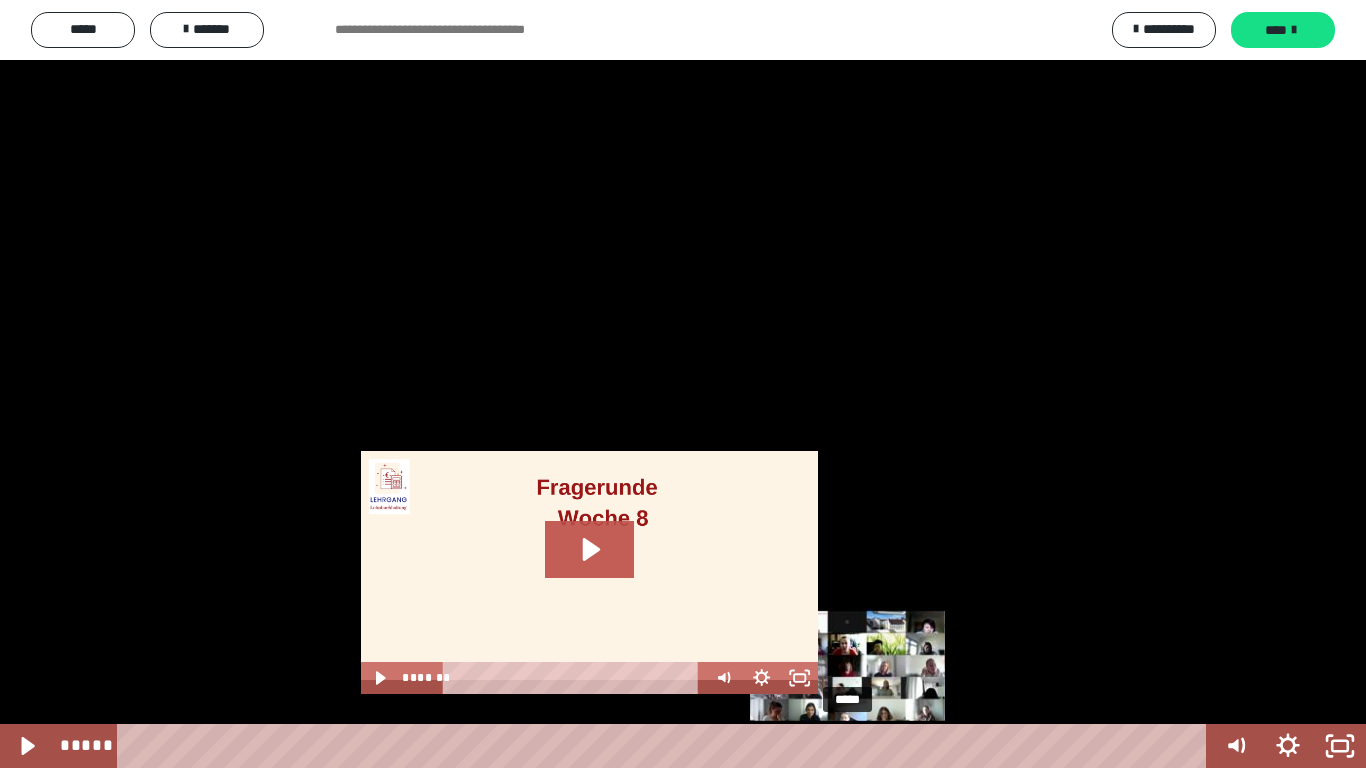 click on "*****" at bounding box center (666, 746) 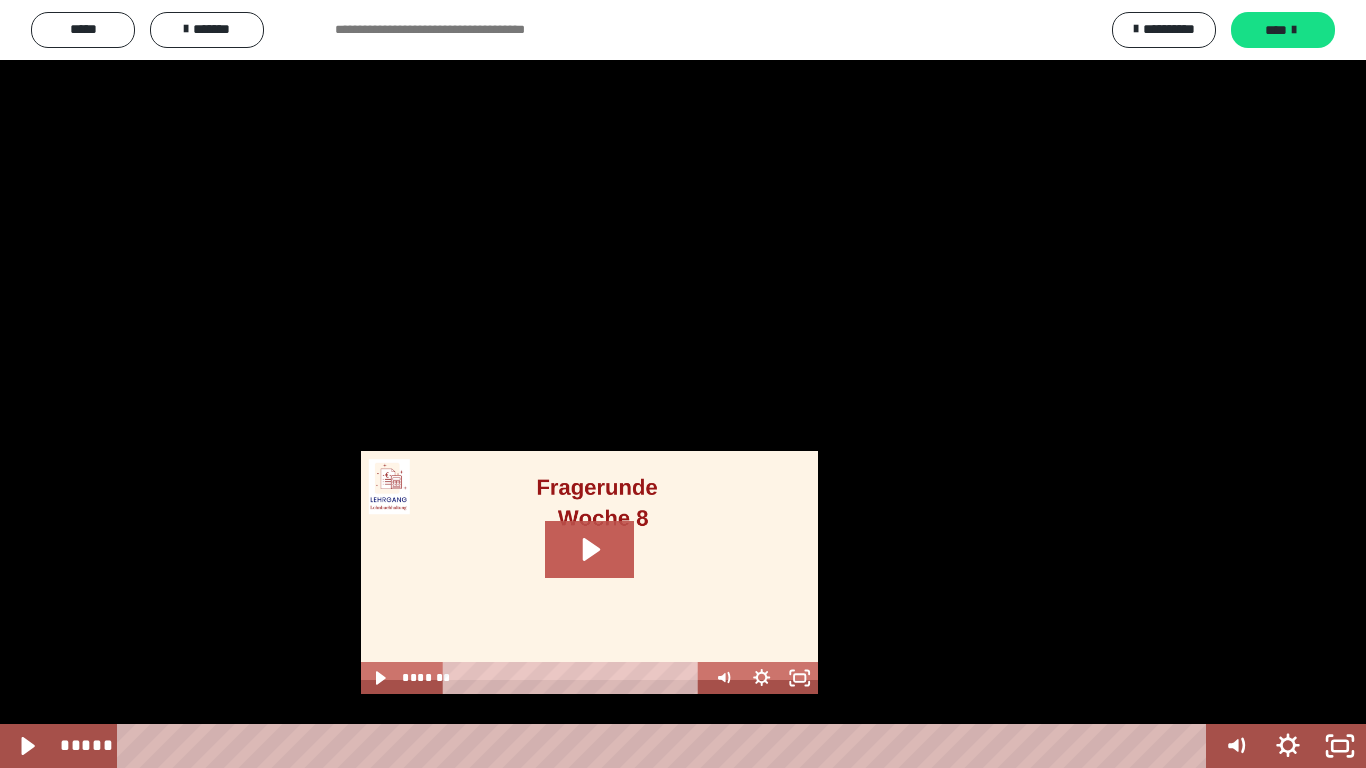 click at bounding box center [683, 384] 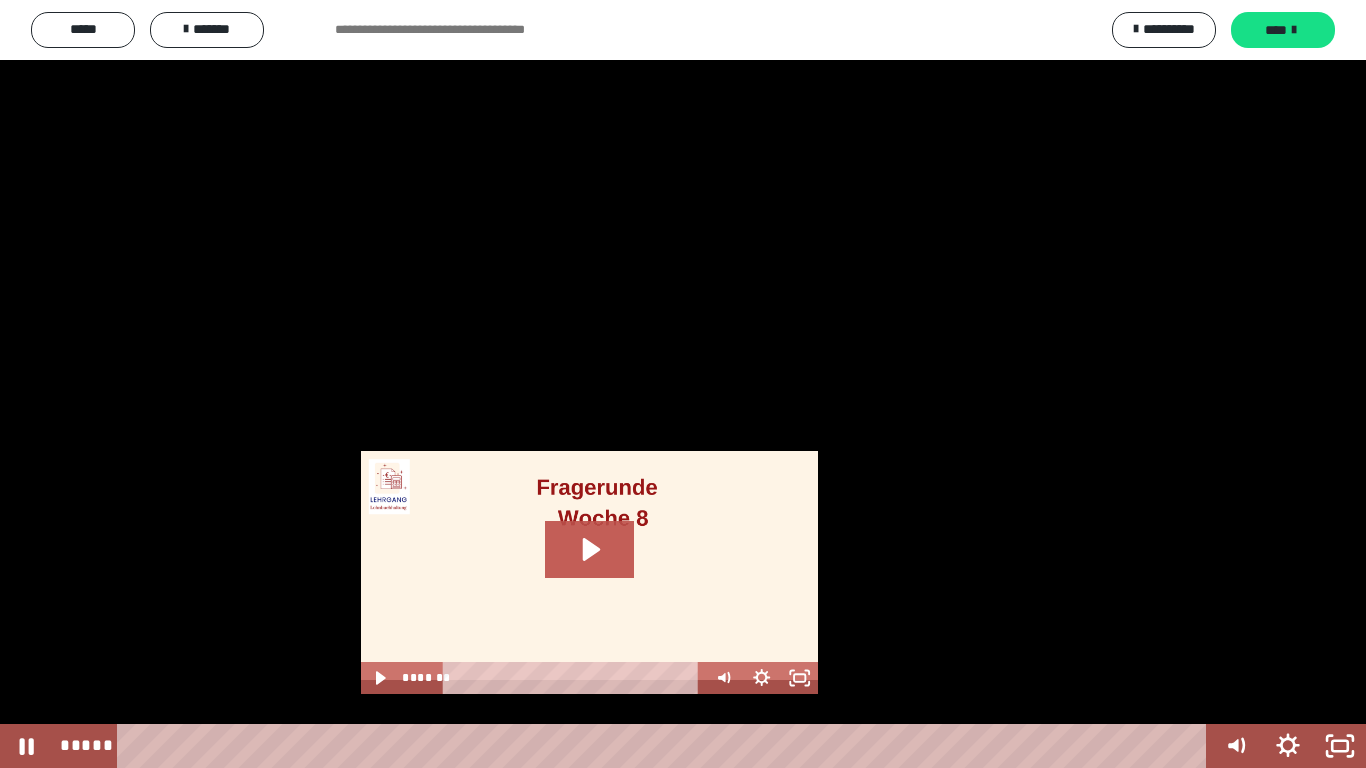 click at bounding box center [683, 384] 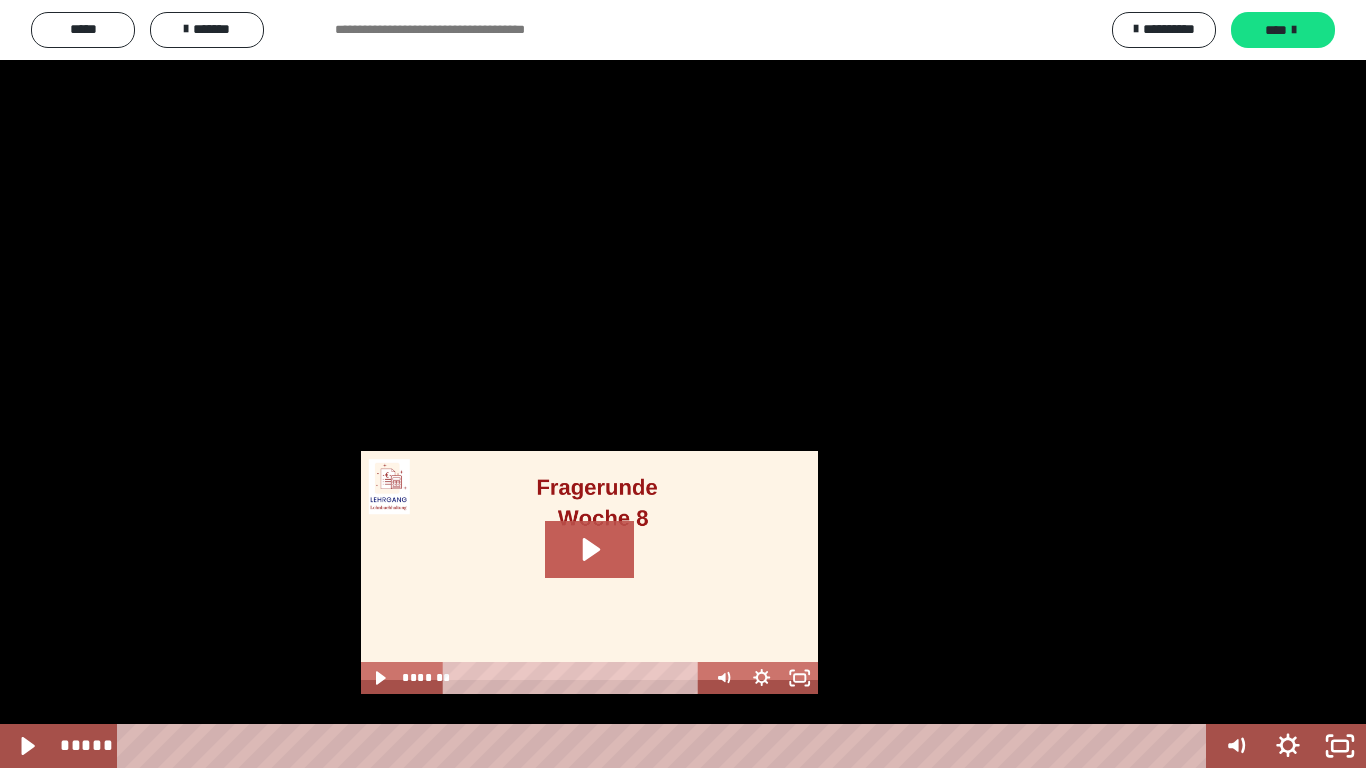 click at bounding box center (683, 384) 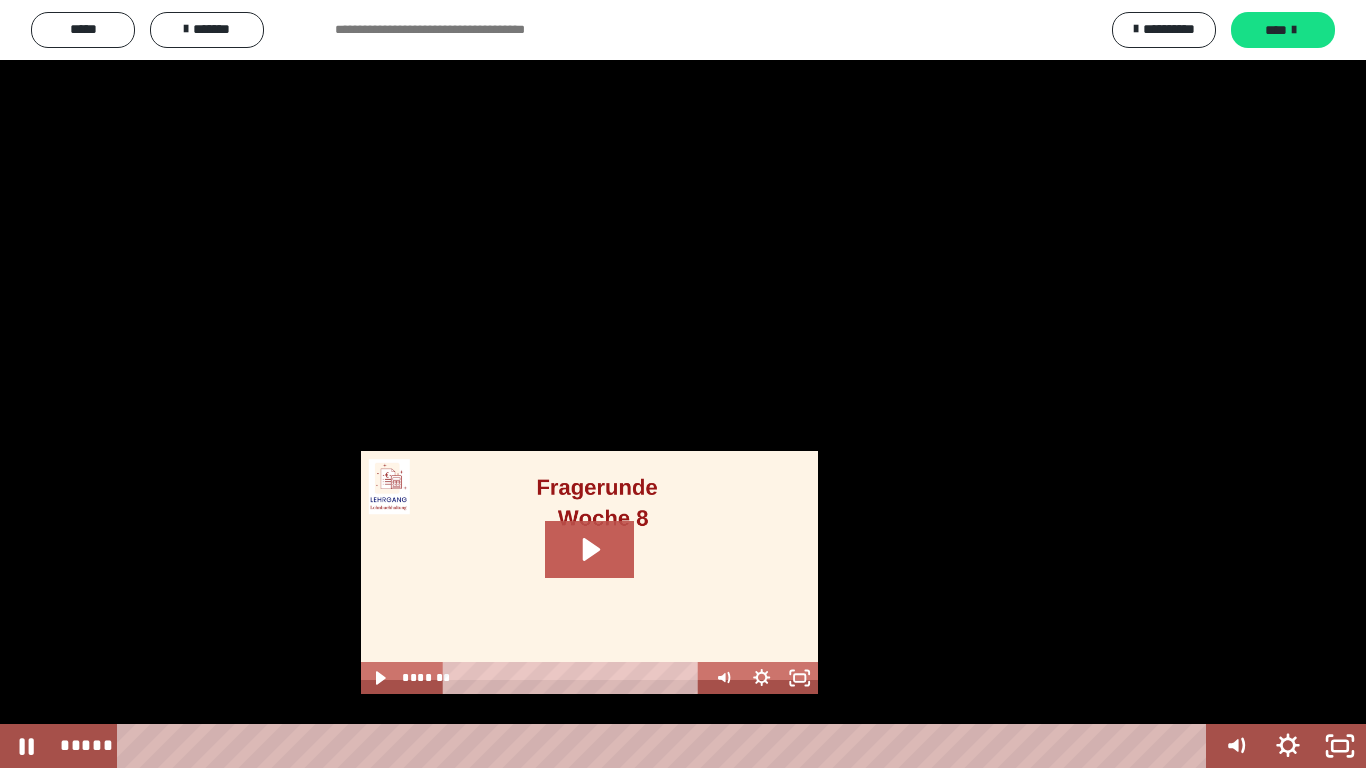 click at bounding box center [683, 384] 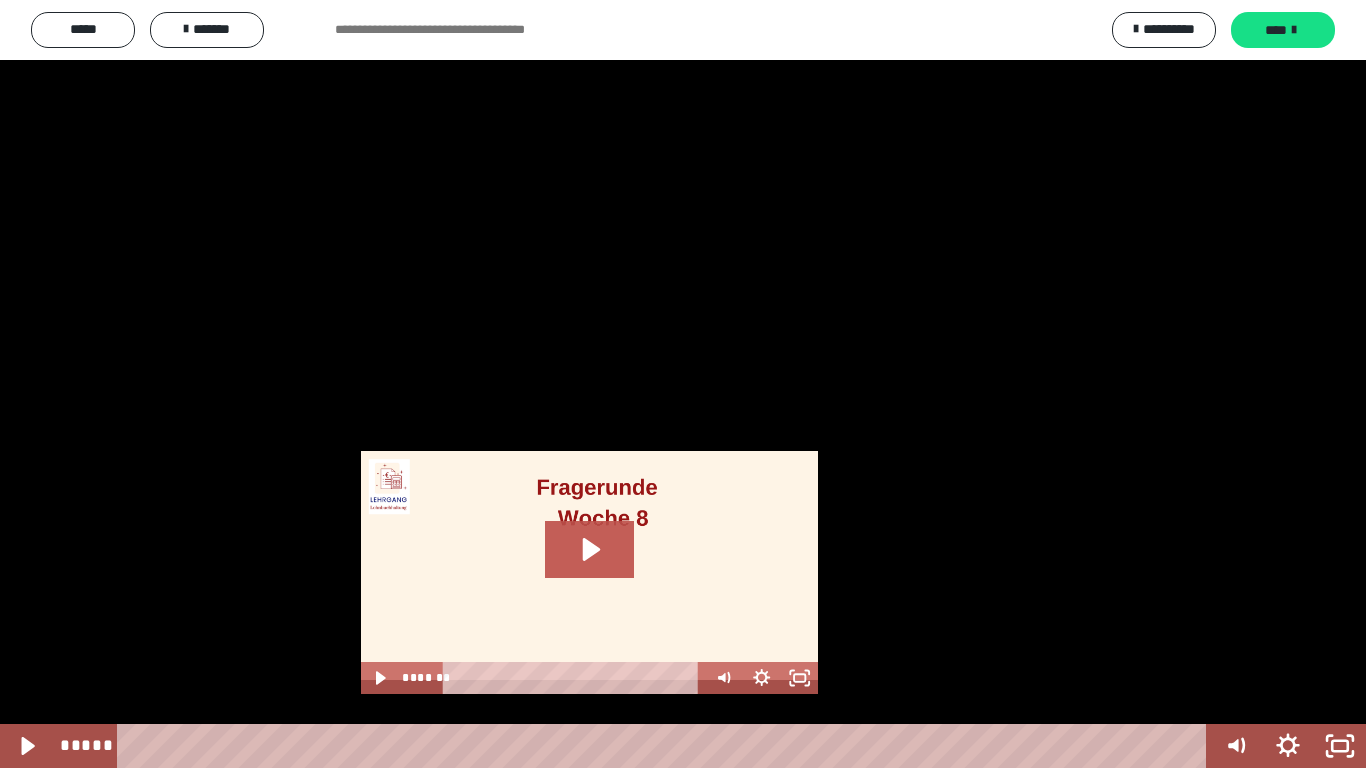 click at bounding box center (683, 384) 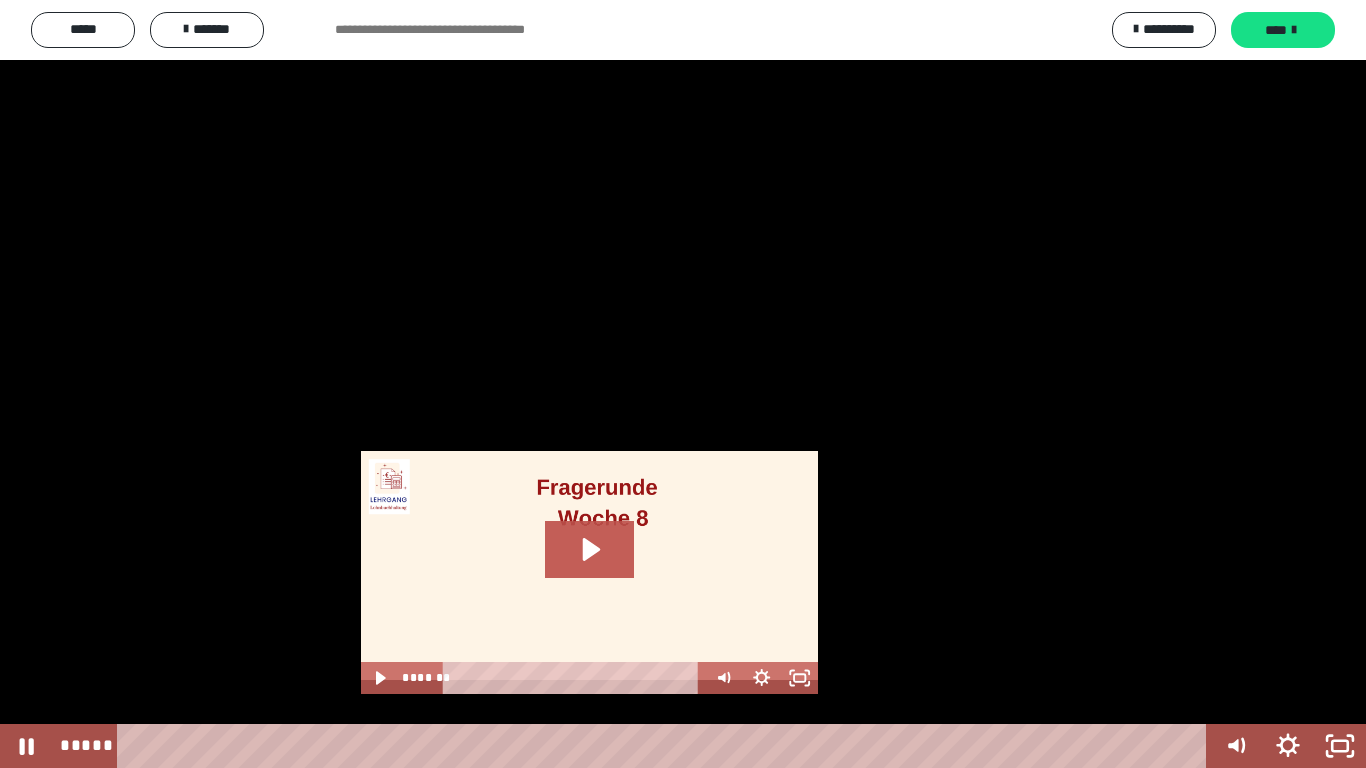click at bounding box center (683, 384) 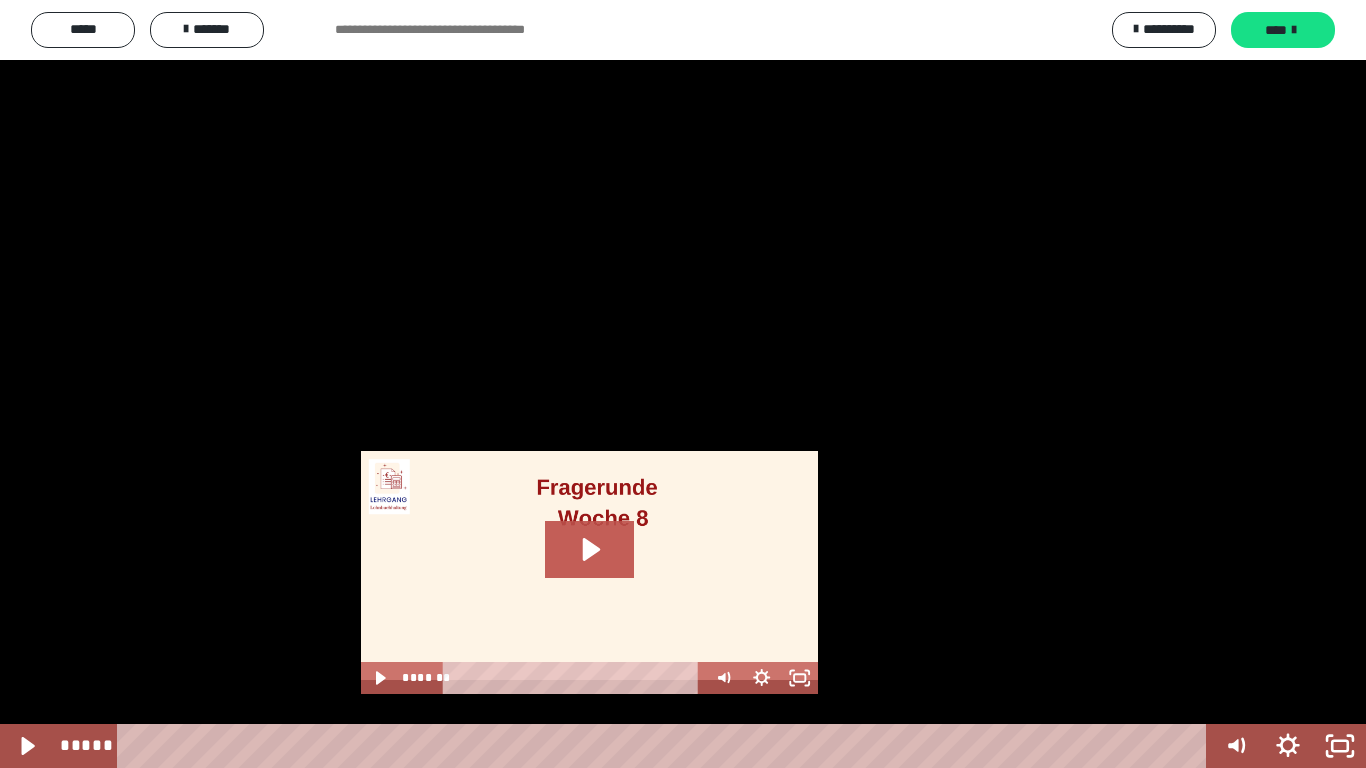 click at bounding box center (683, 384) 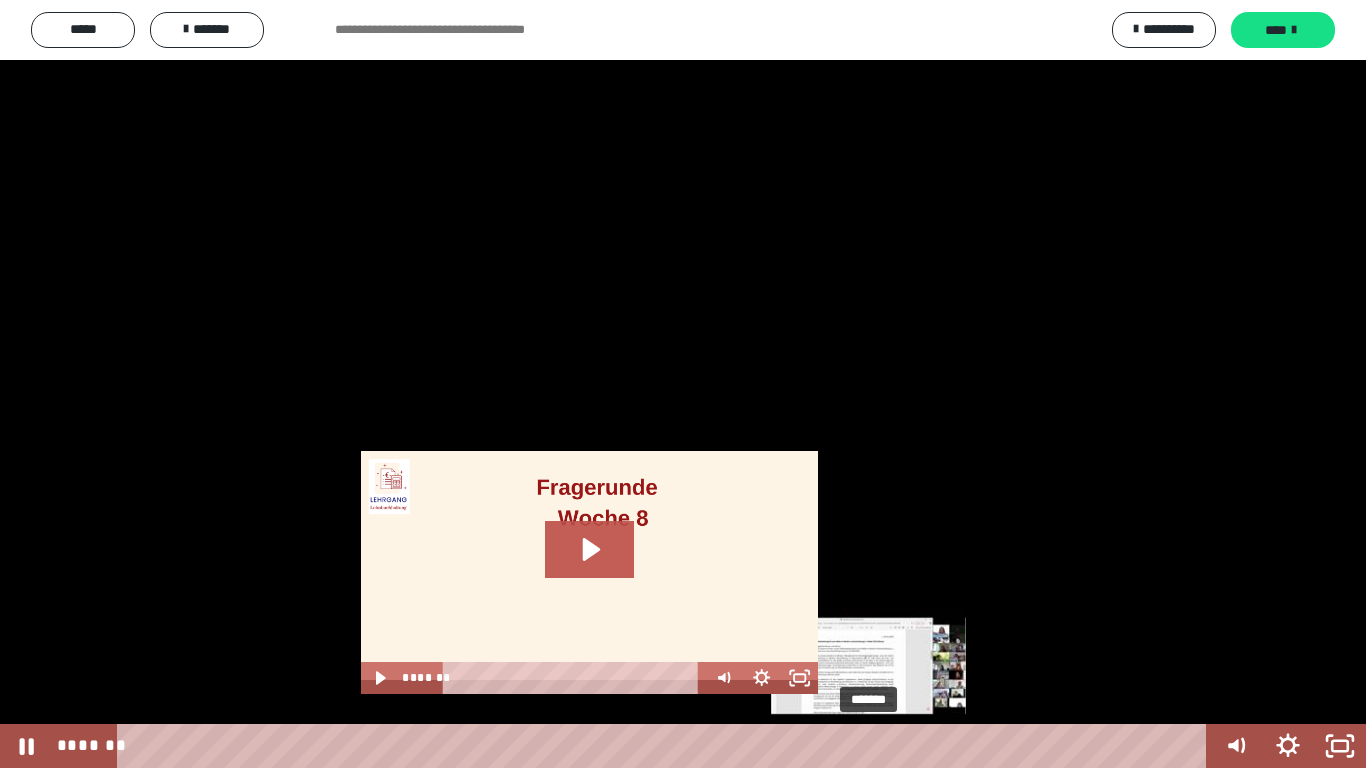 click at bounding box center [869, 746] 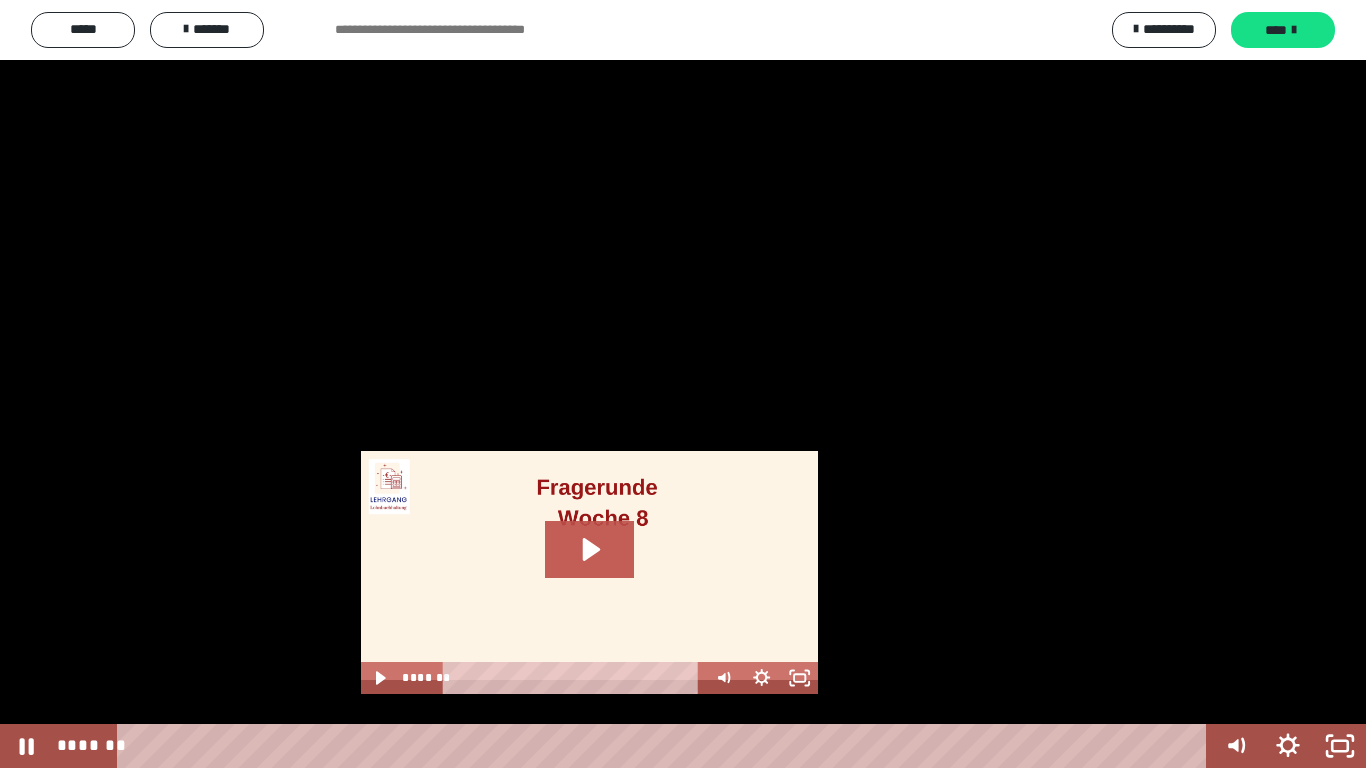 click at bounding box center [683, 384] 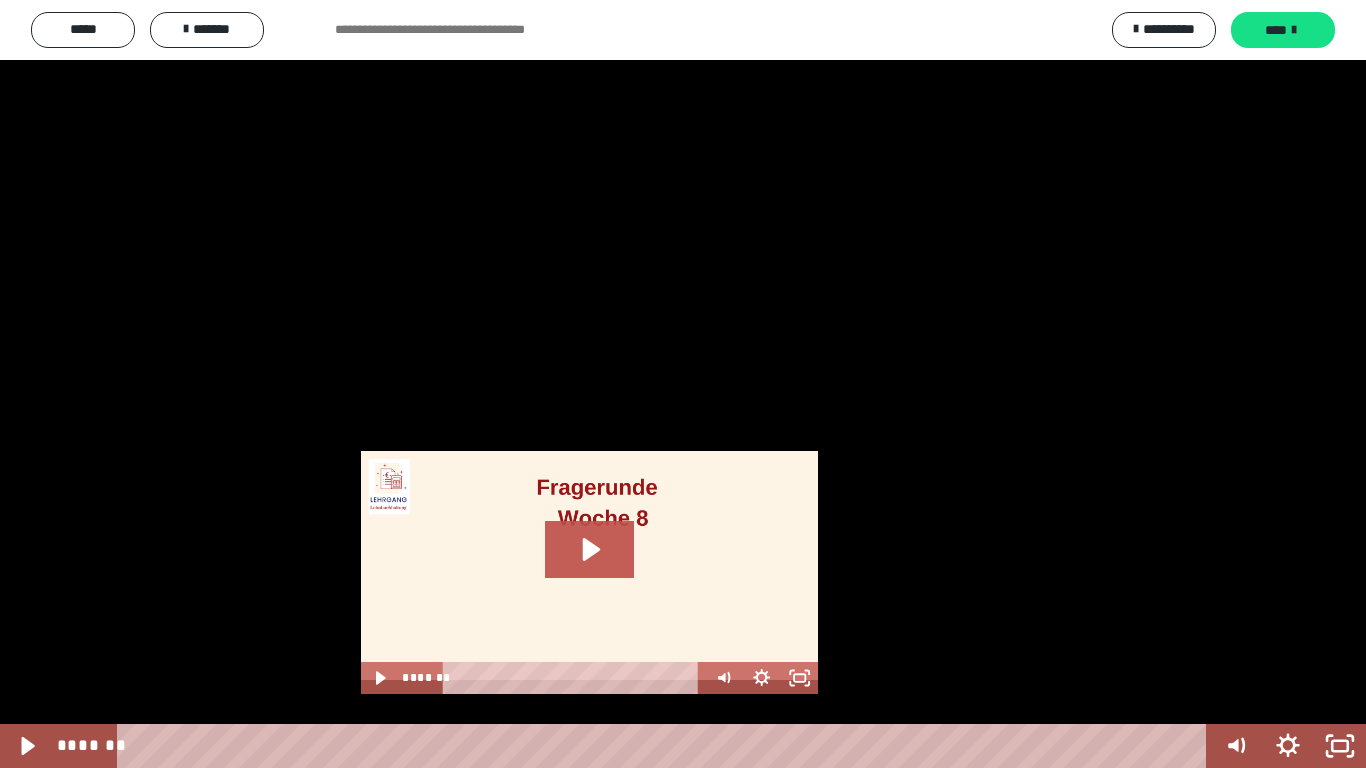 click at bounding box center [683, 384] 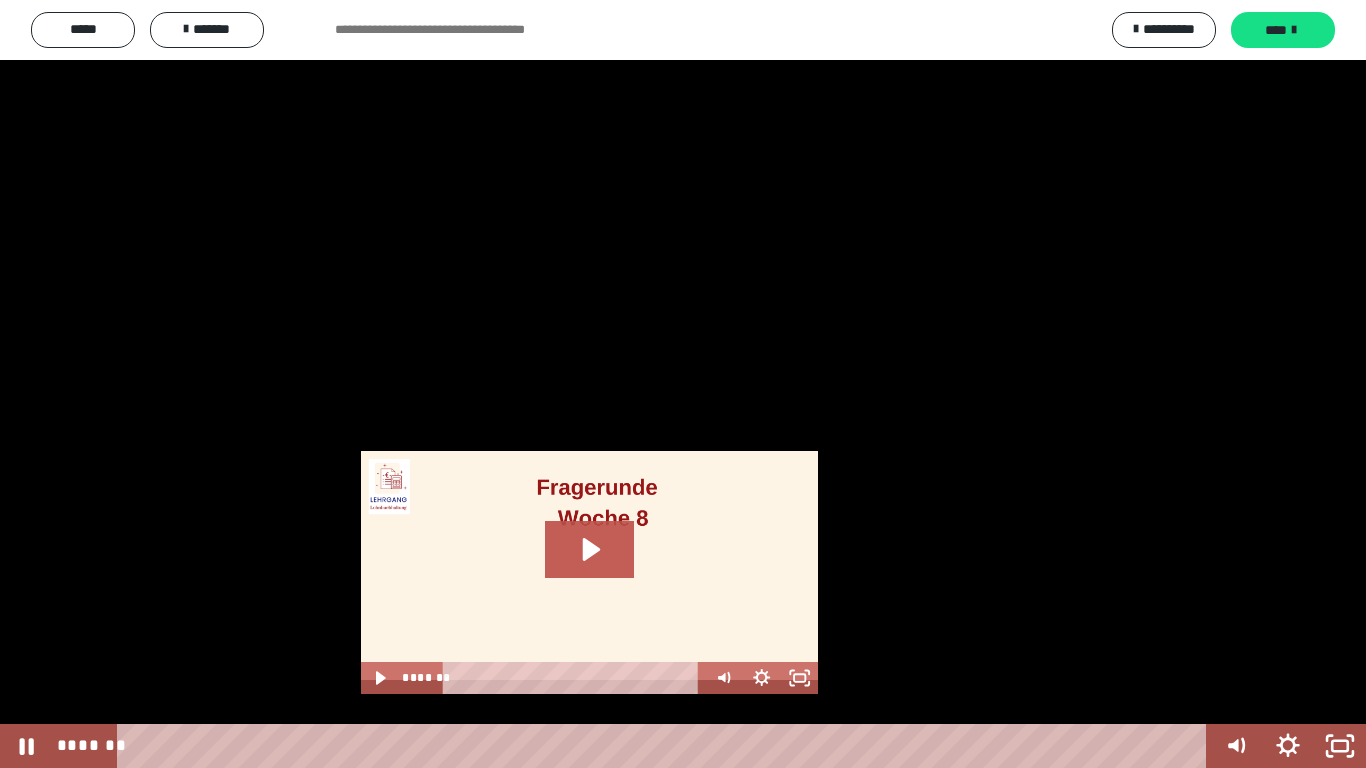 drag, startPoint x: 319, startPoint y: 320, endPoint x: 581, endPoint y: 336, distance: 262.4881 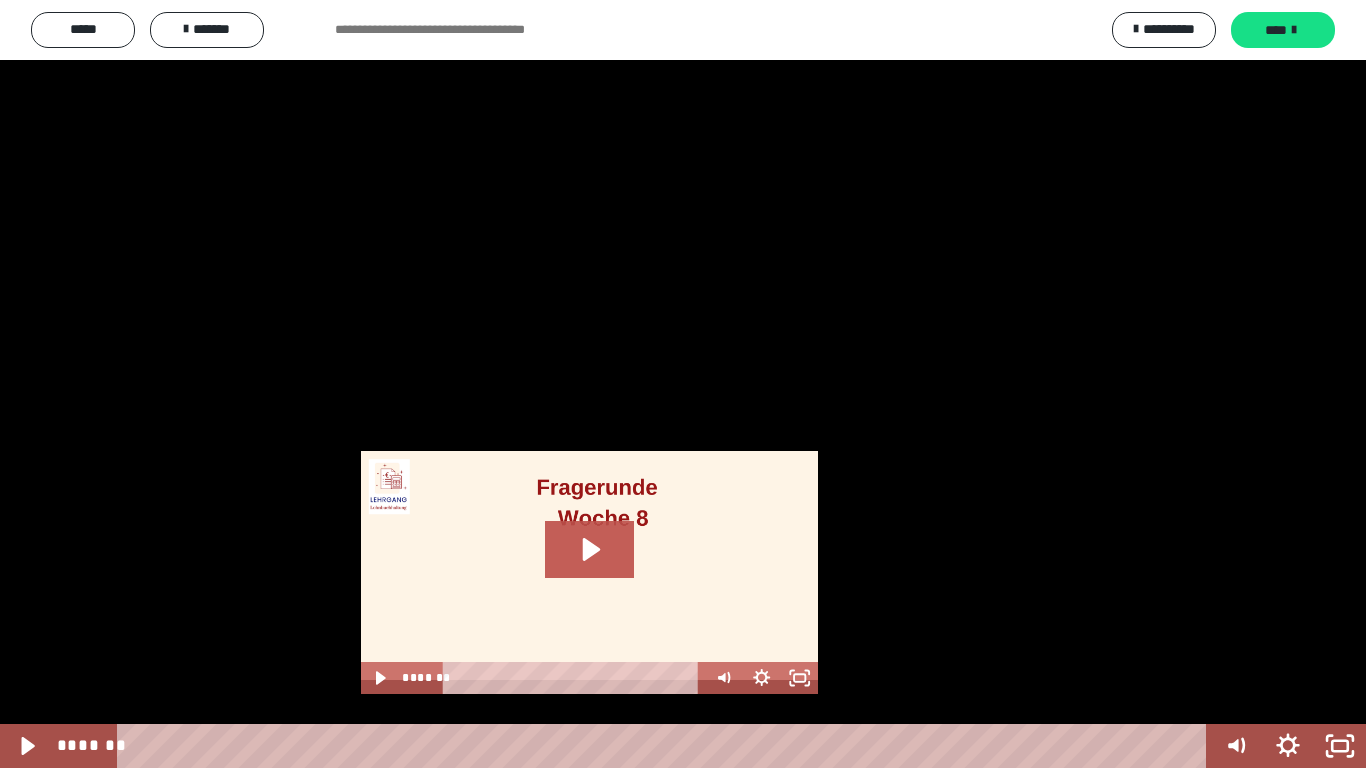click at bounding box center [683, 384] 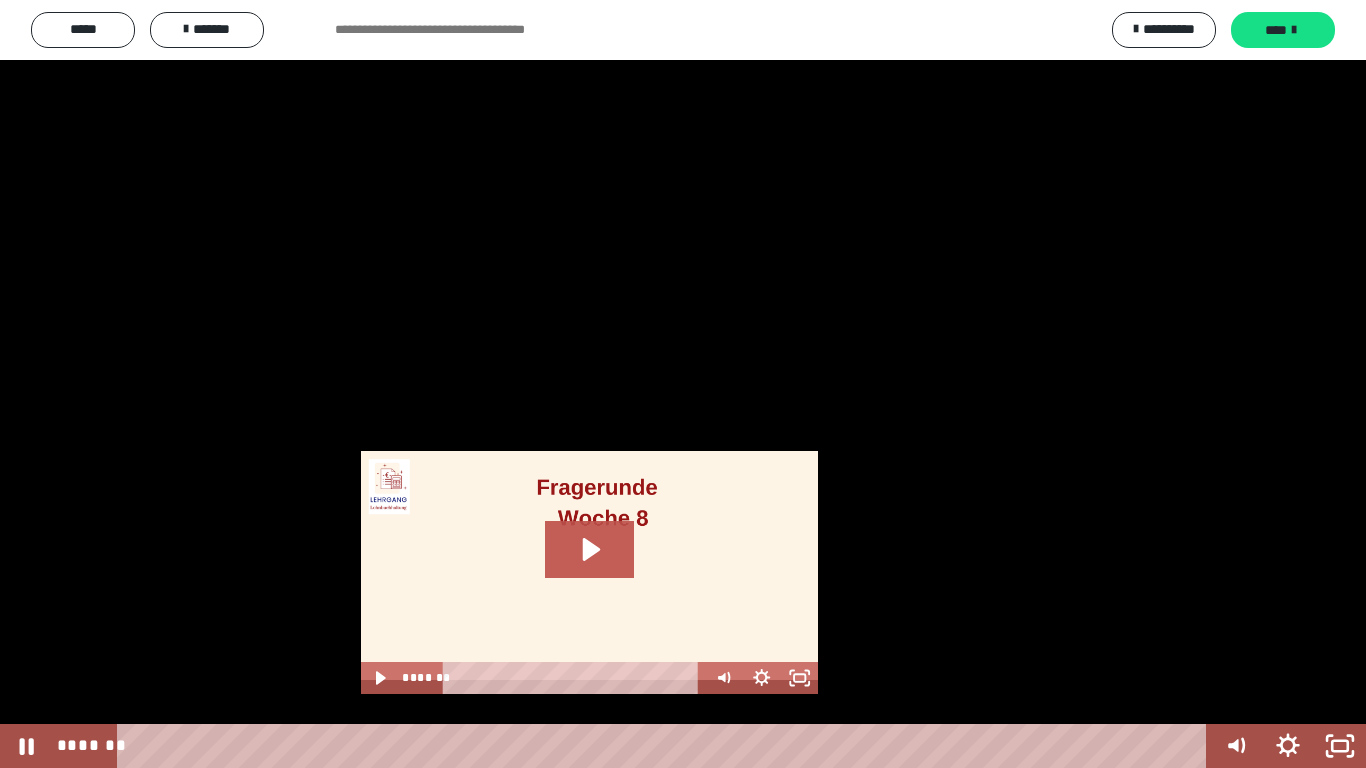 click at bounding box center [683, 384] 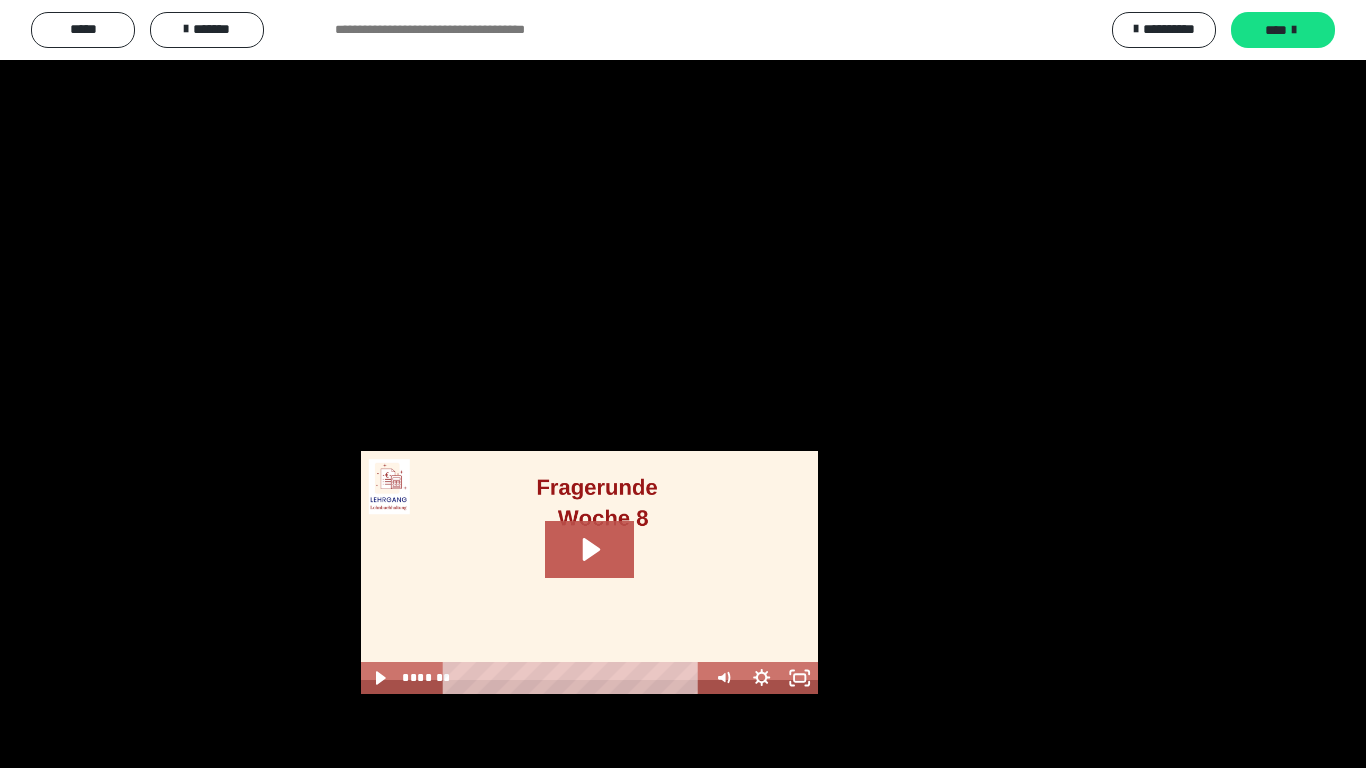 click at bounding box center [683, 384] 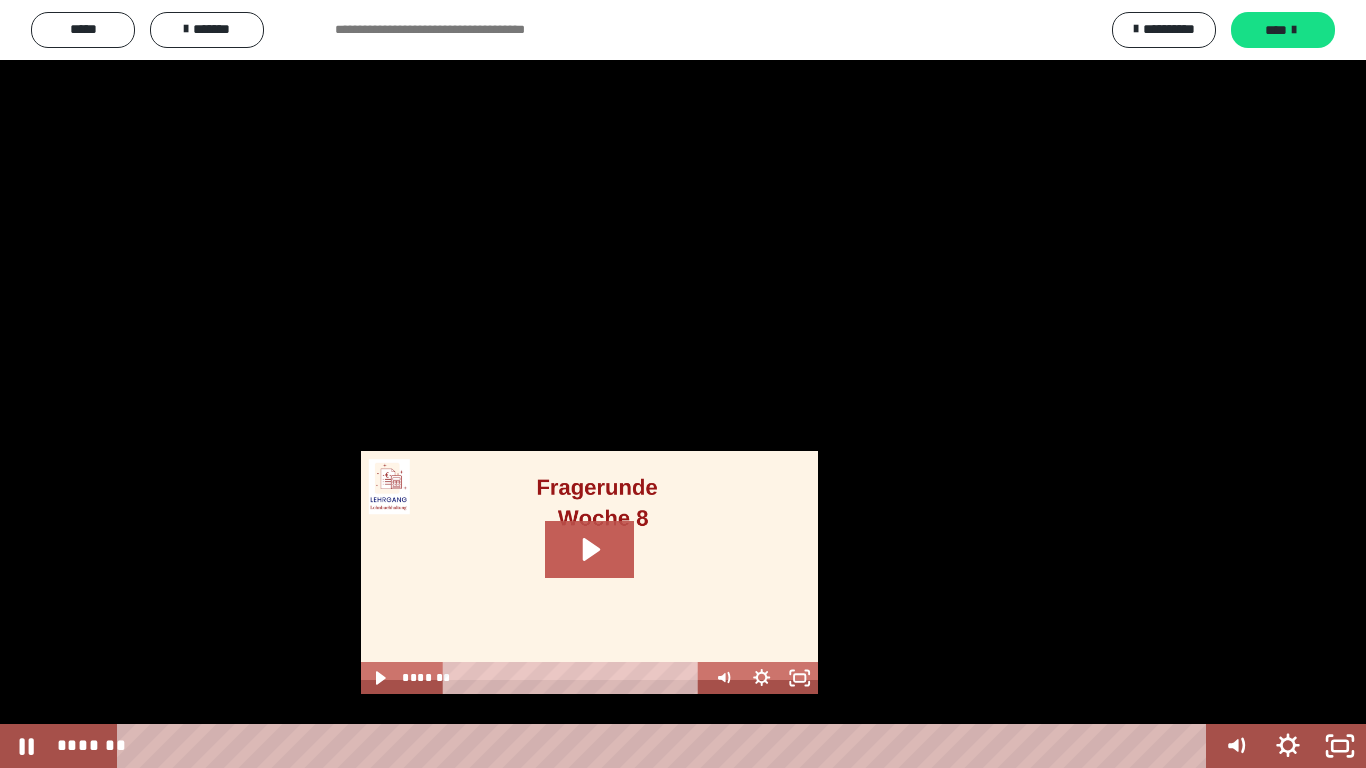 click at bounding box center [683, 384] 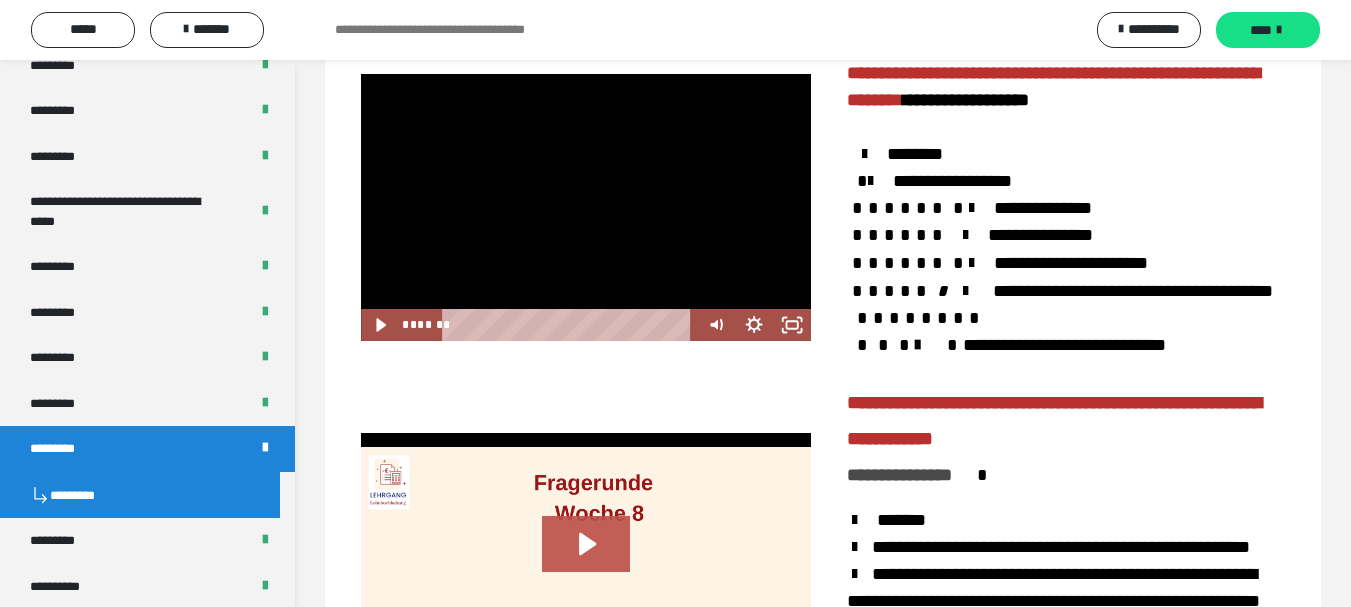 click at bounding box center [586, 207] 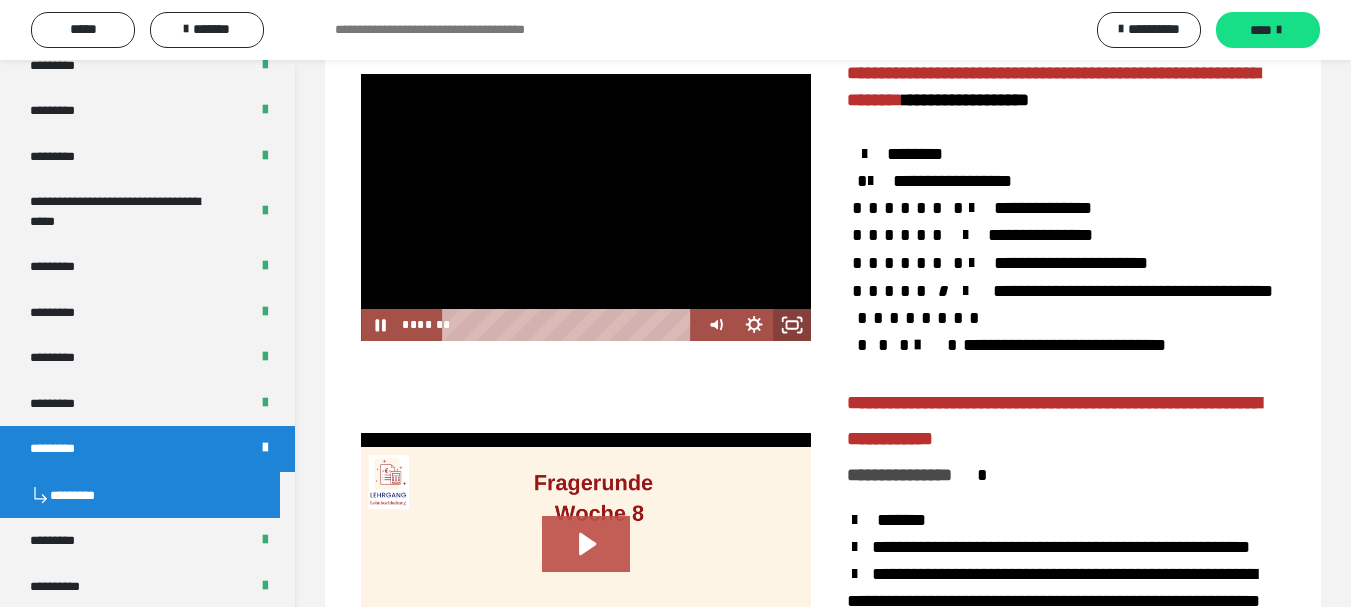click 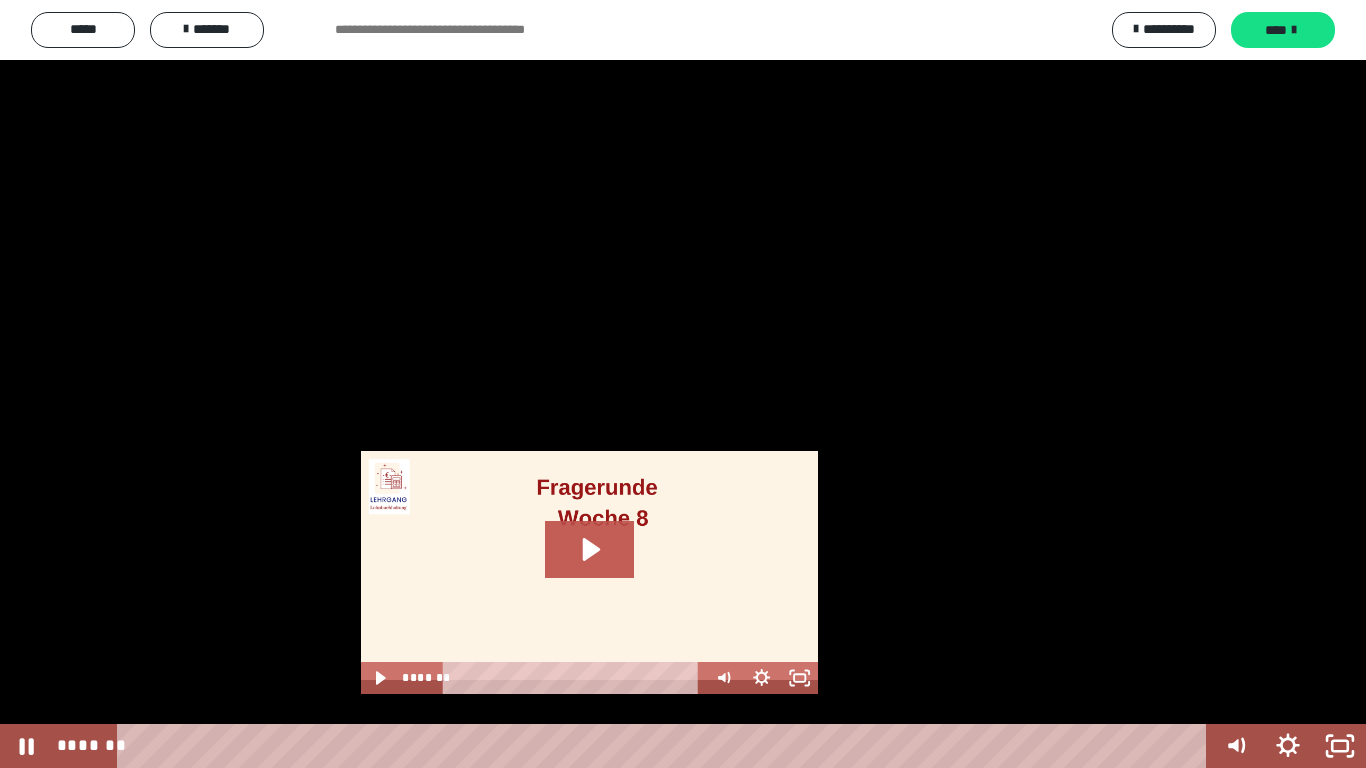 click at bounding box center [683, 384] 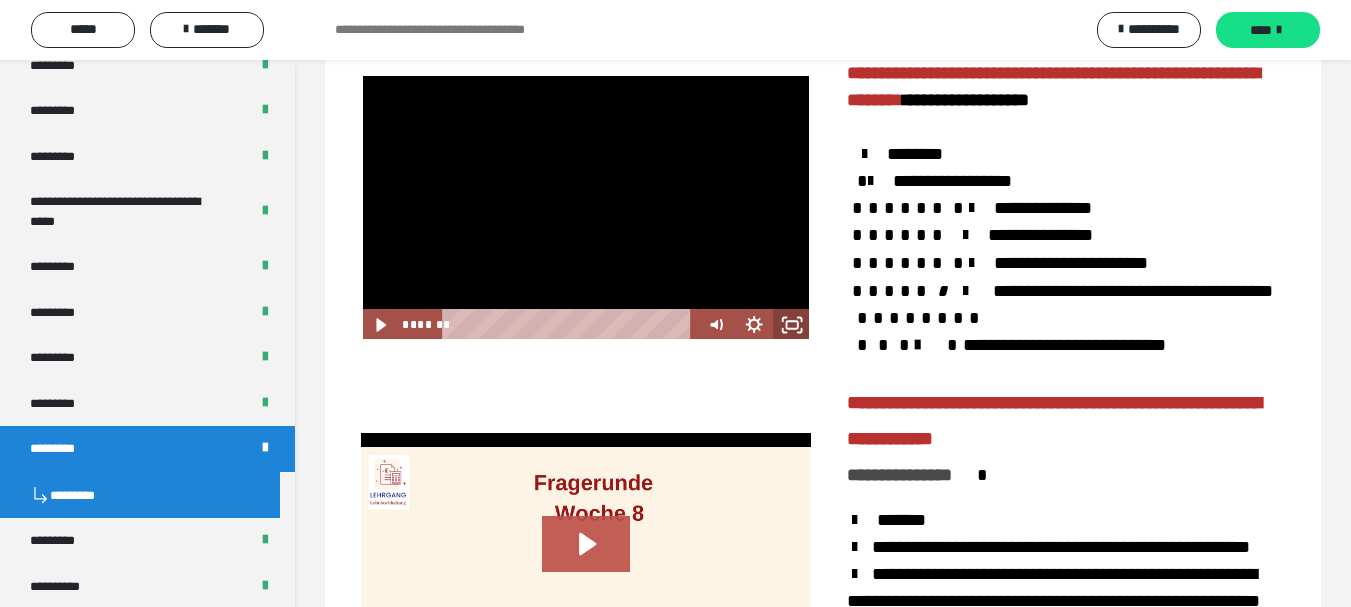 drag, startPoint x: 790, startPoint y: 394, endPoint x: 662, endPoint y: 428, distance: 132.43866 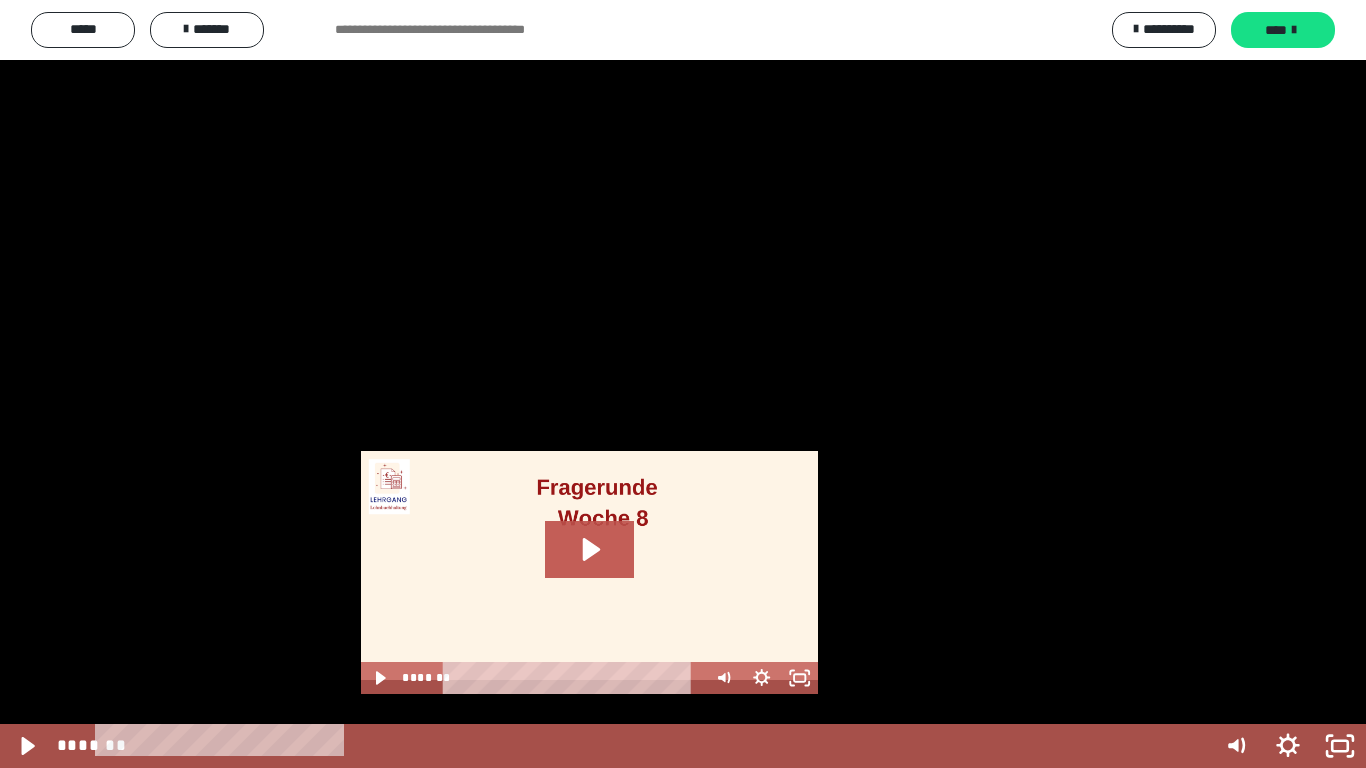 click at bounding box center (683, 384) 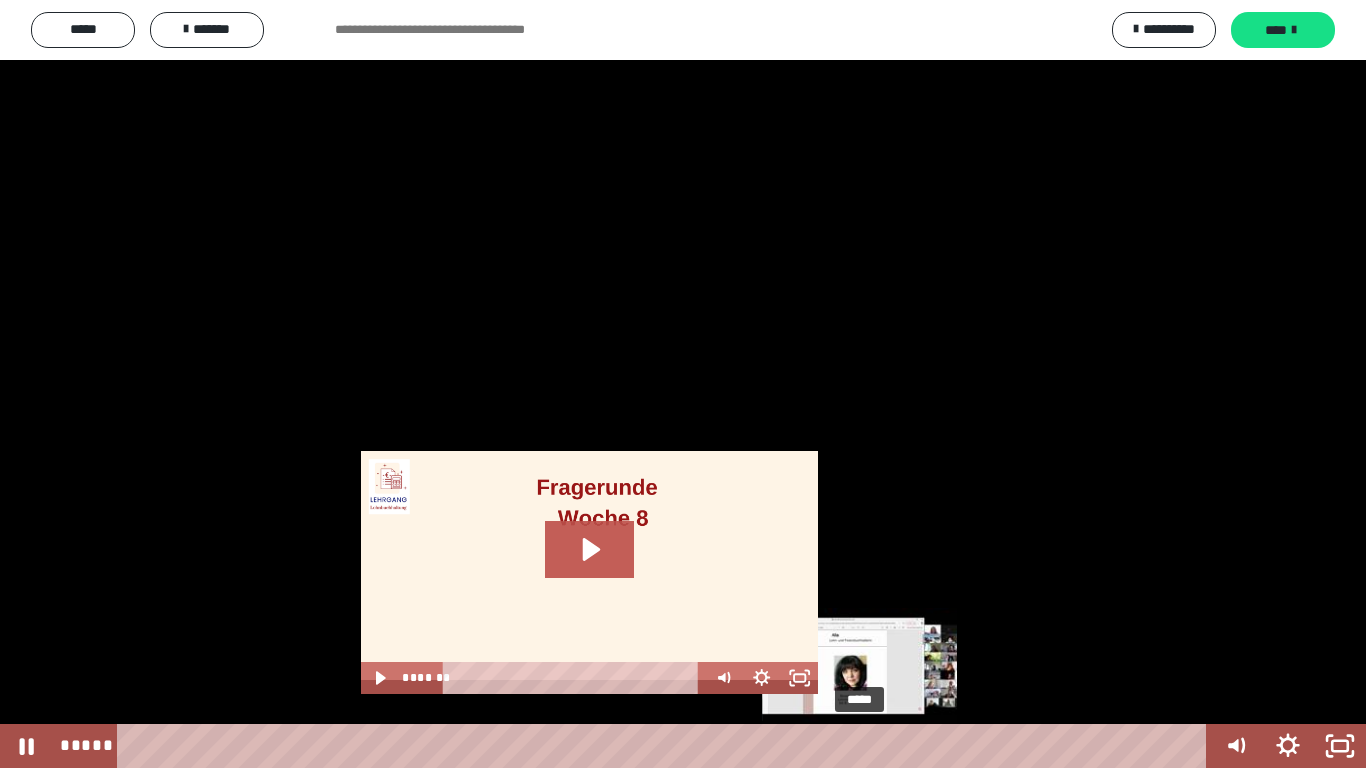 click on "*****" at bounding box center [666, 746] 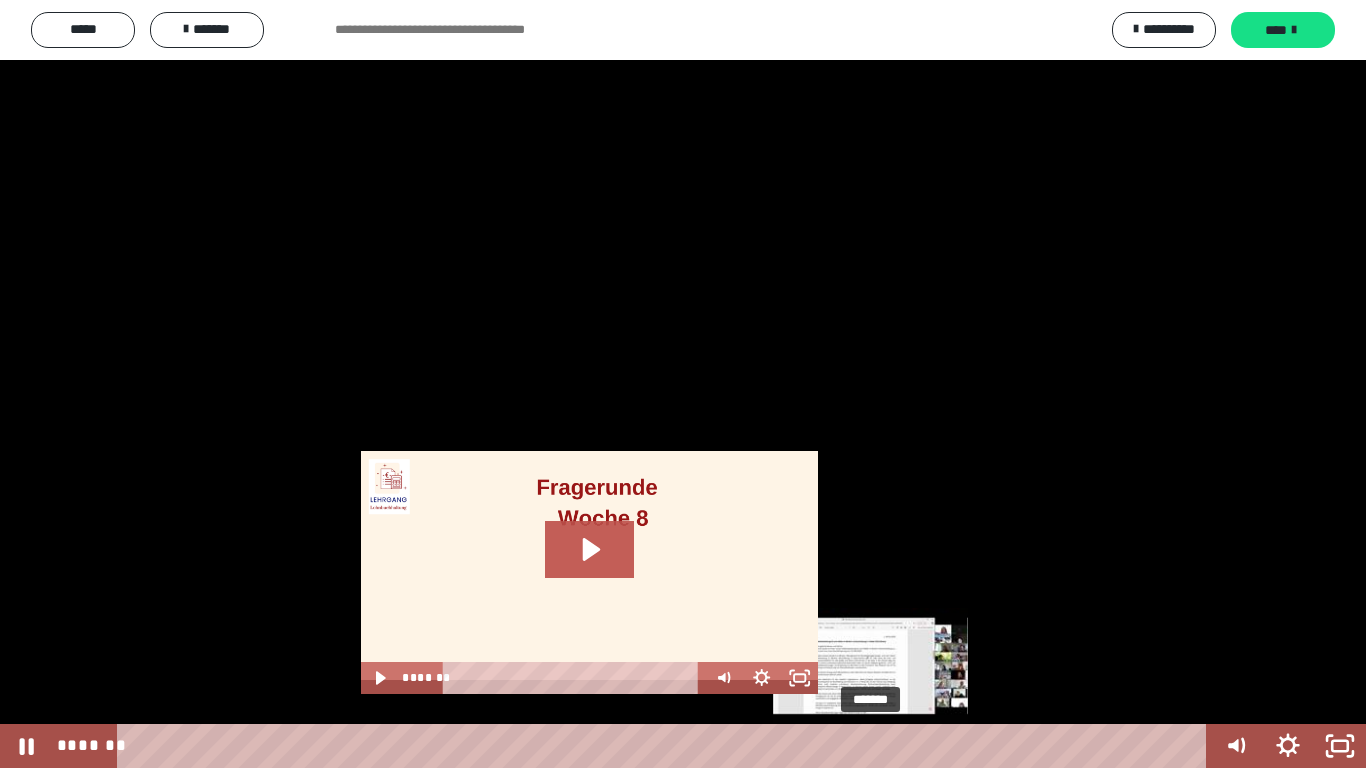 click on "*******" at bounding box center (666, 746) 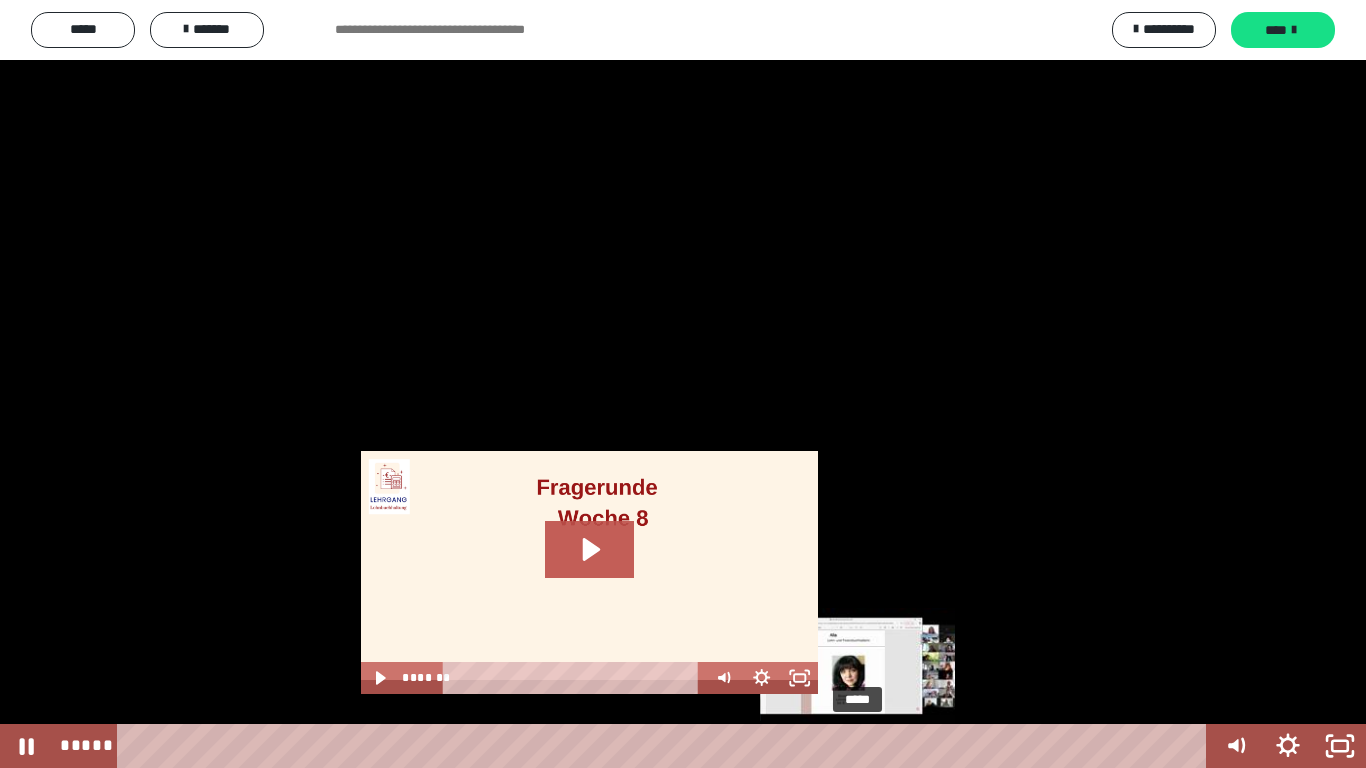 click on "*****" at bounding box center (666, 746) 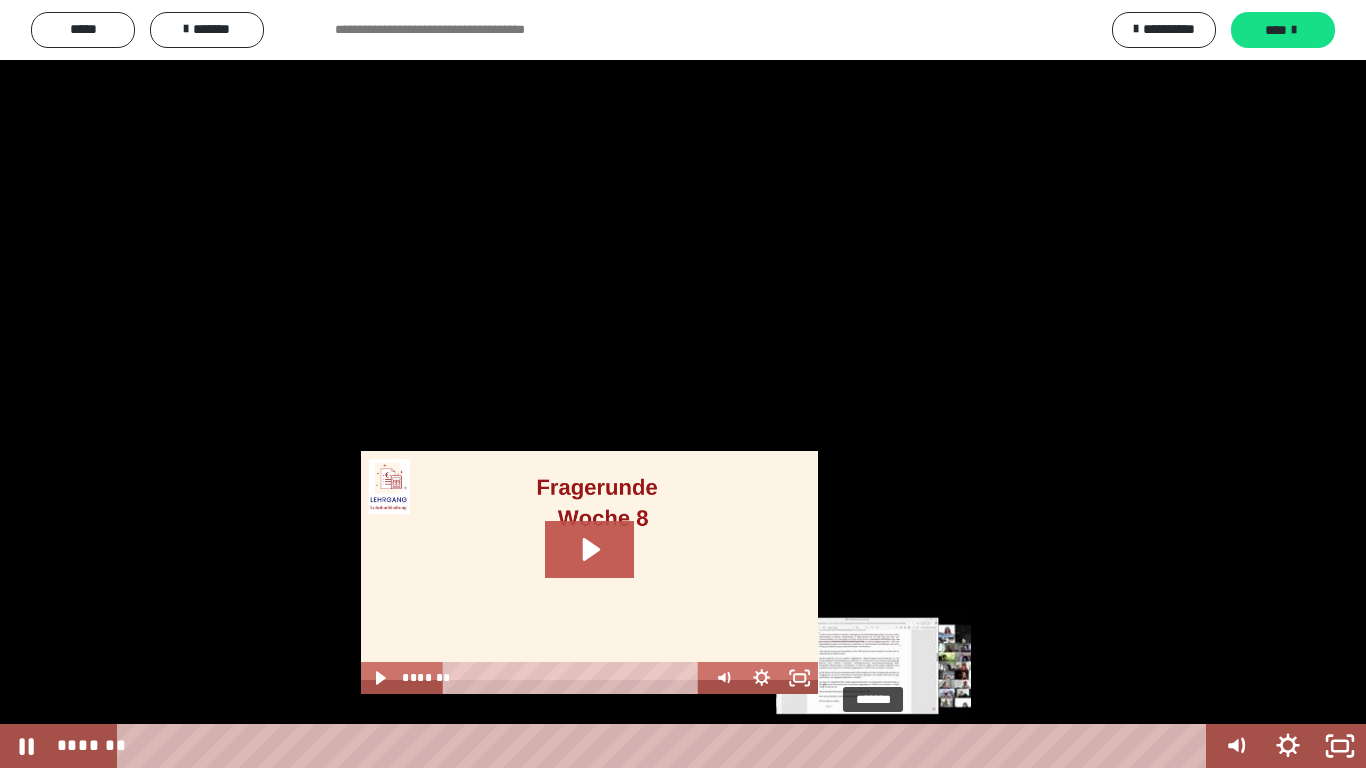 click on "*******" at bounding box center (666, 746) 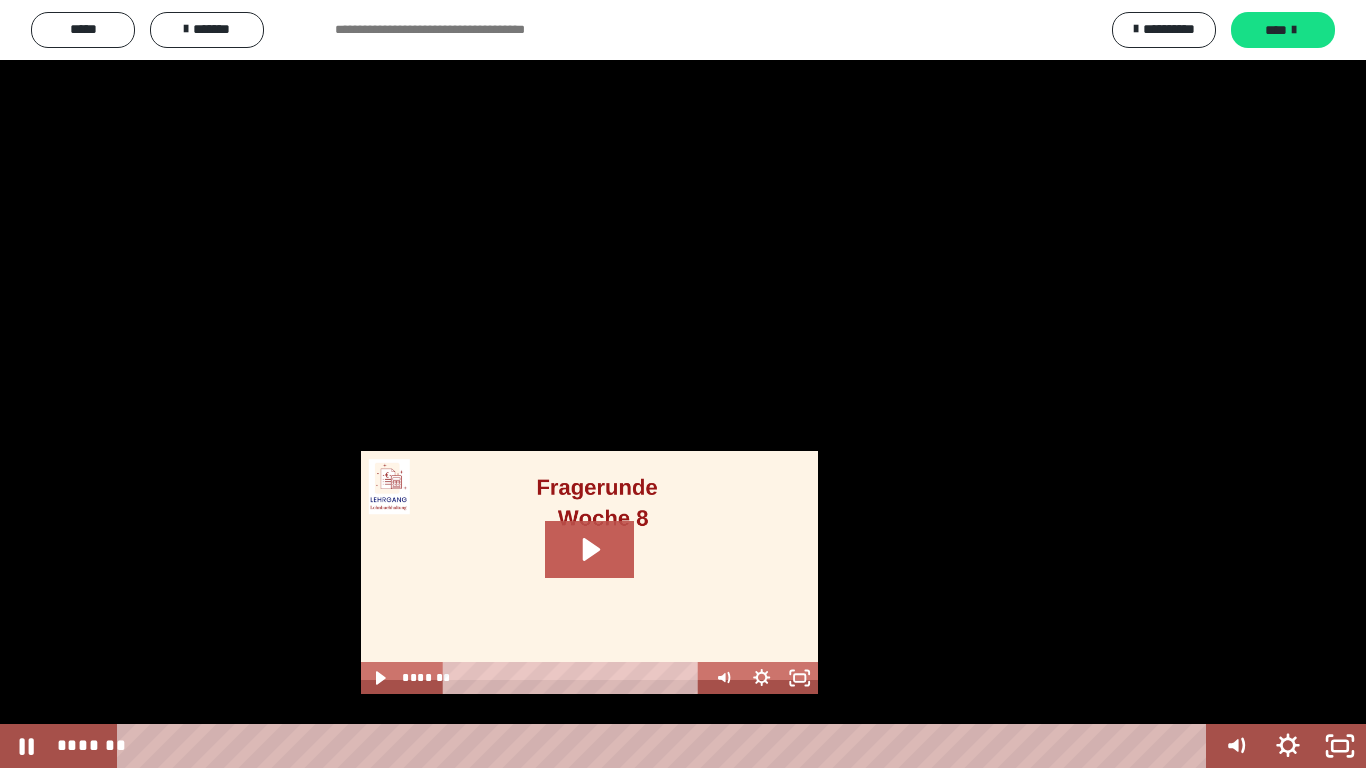 click at bounding box center [683, 384] 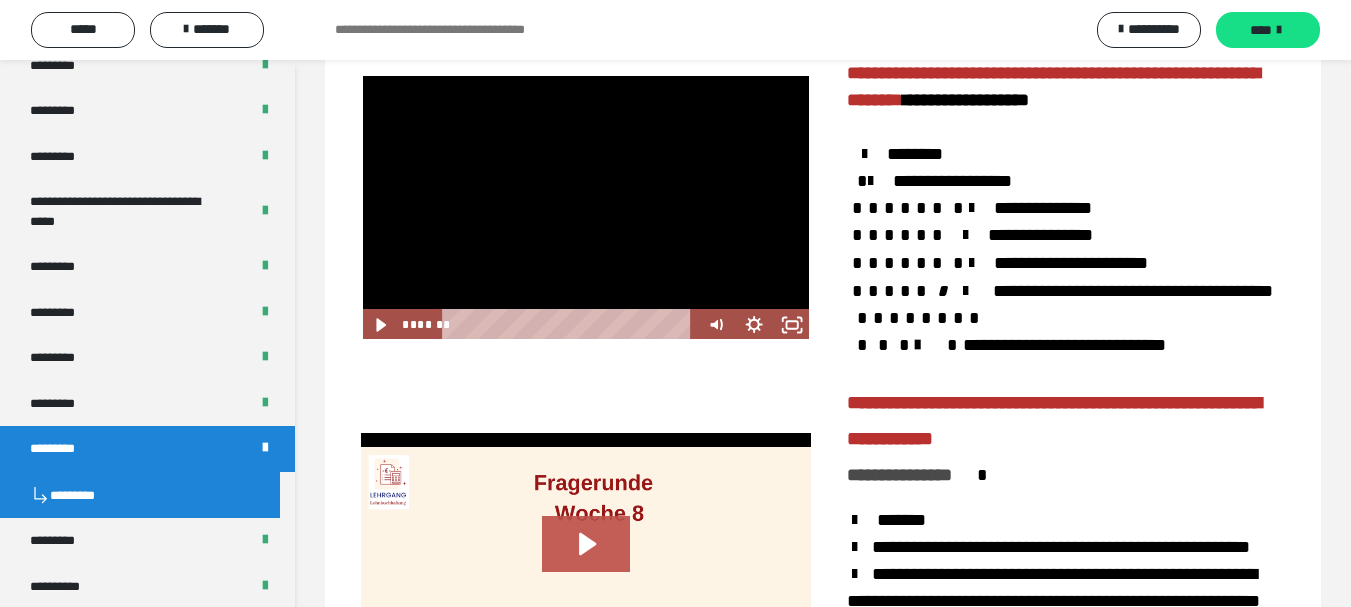 click at bounding box center [586, 207] 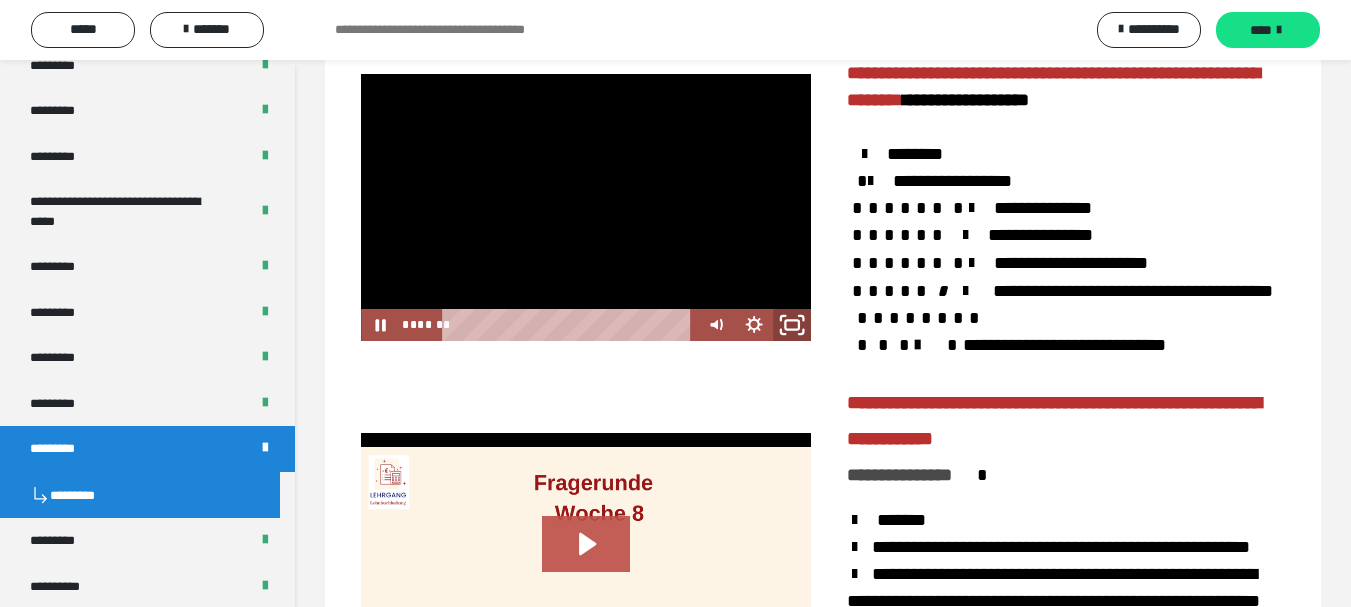click 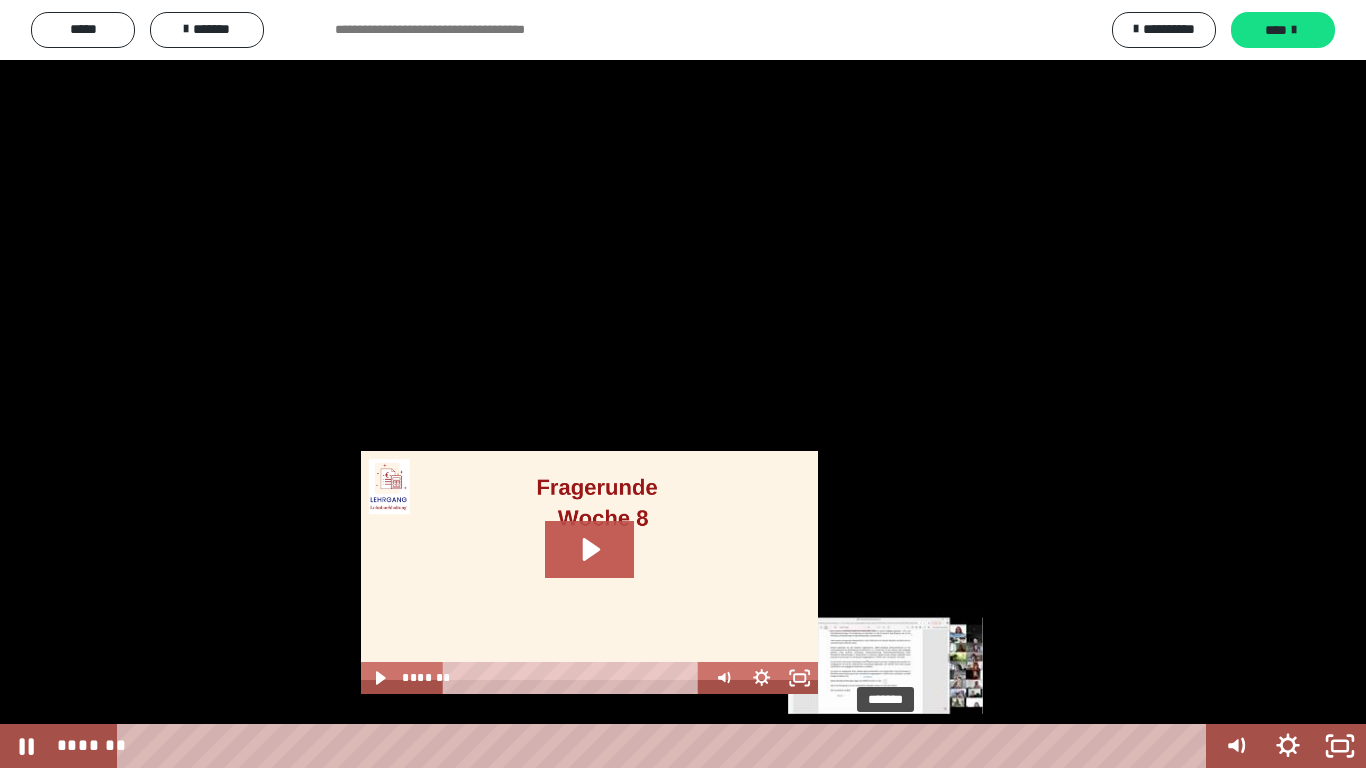 click on "*******" at bounding box center [666, 746] 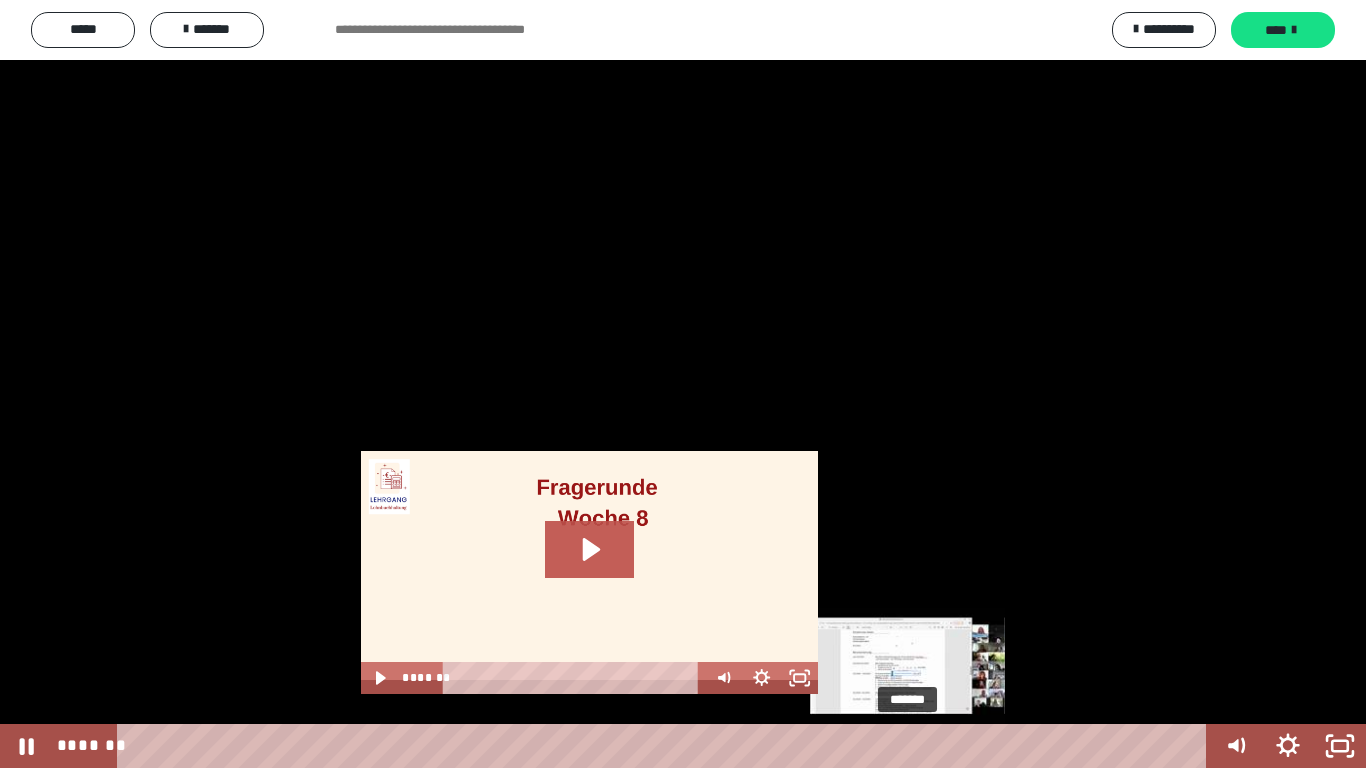 click on "*******" at bounding box center [666, 746] 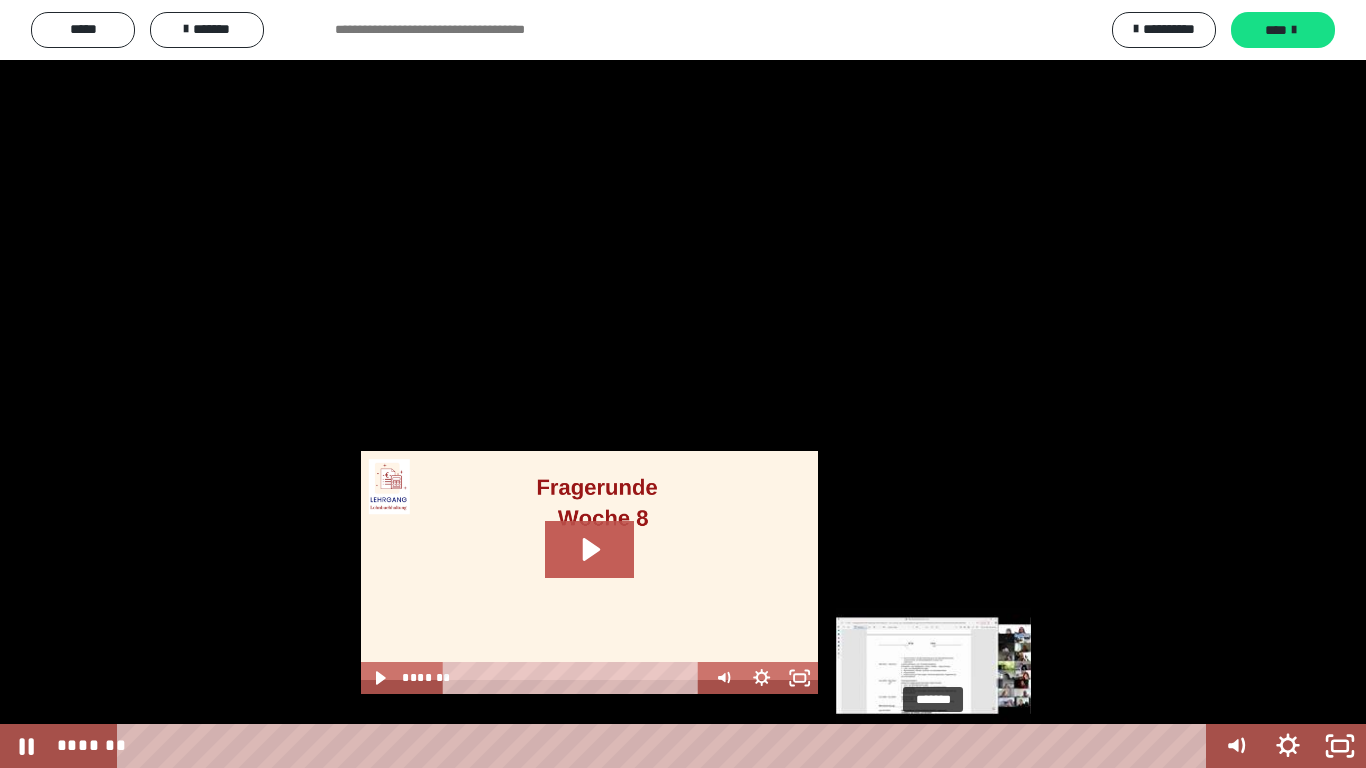 click on "*******" at bounding box center (666, 746) 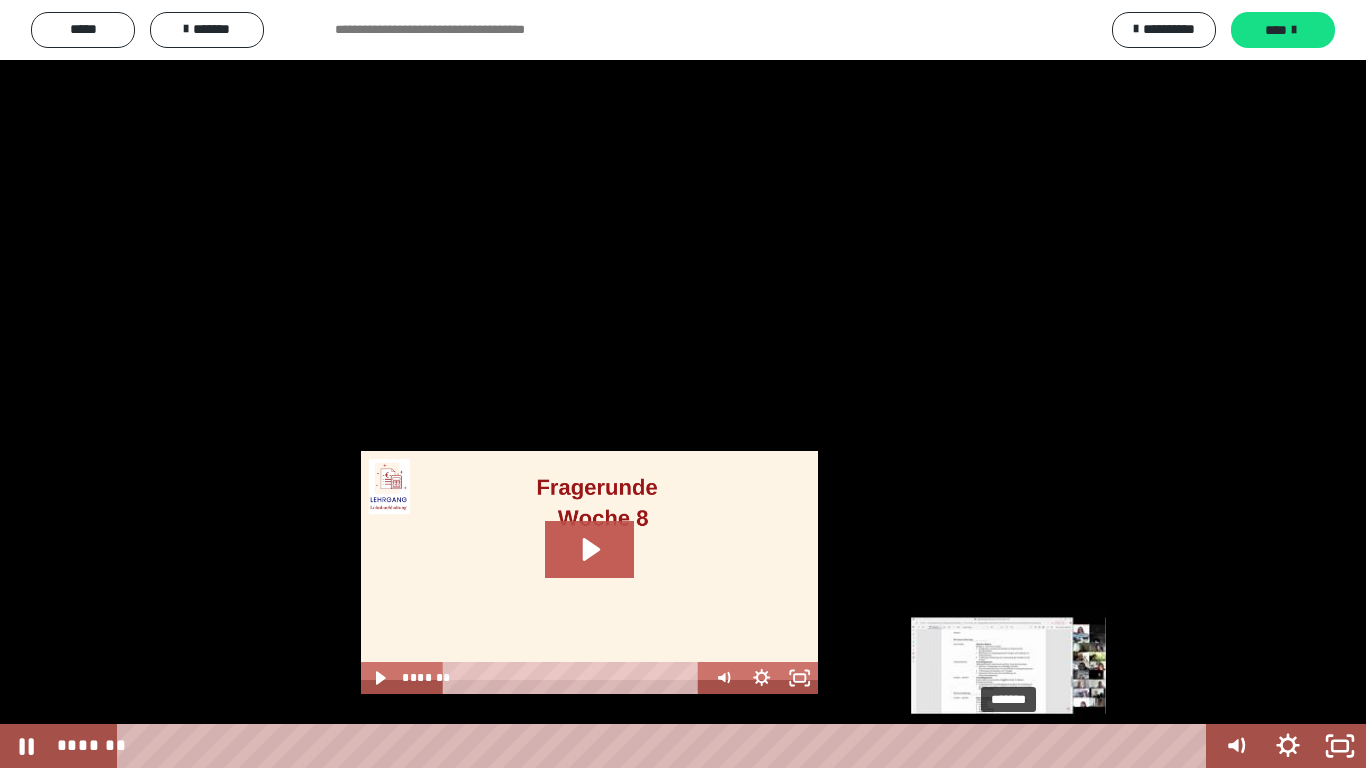 click on "*******" at bounding box center (666, 746) 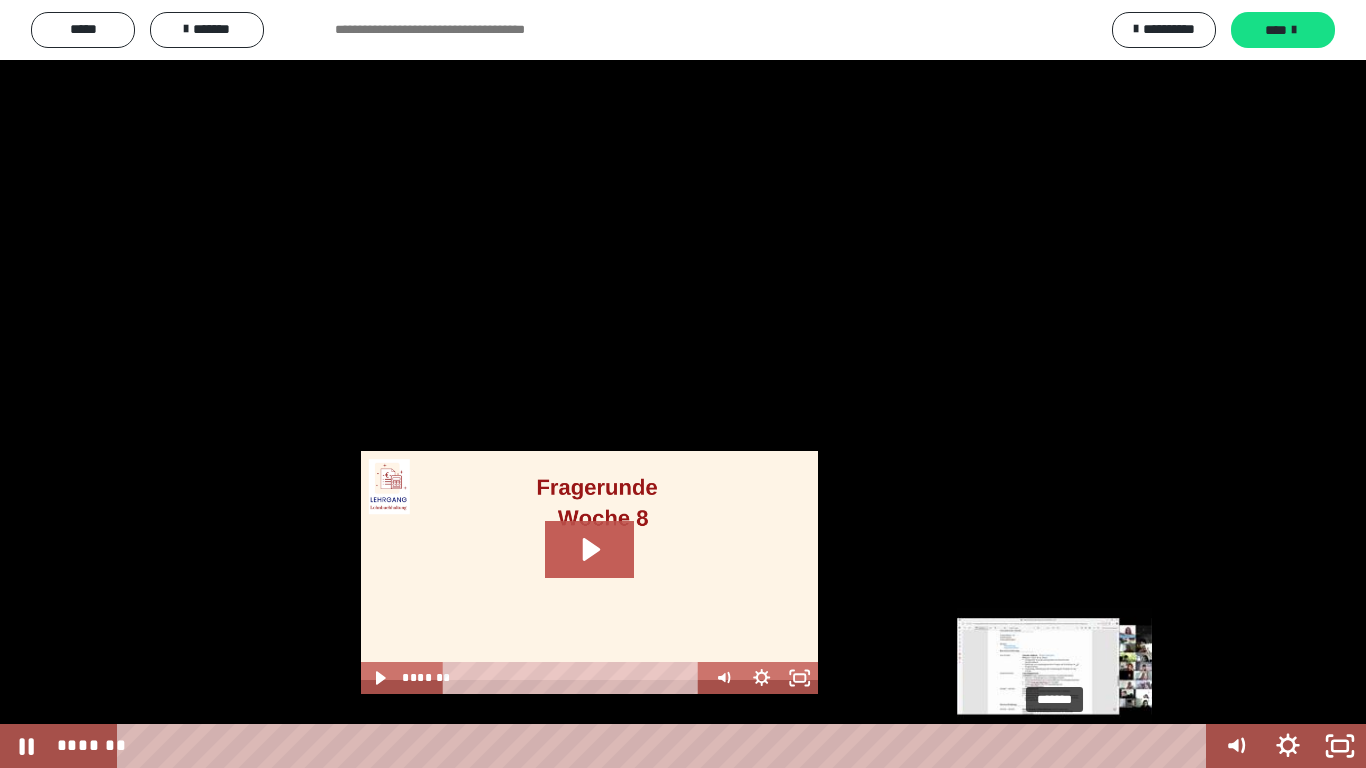 click on "*******" at bounding box center [666, 746] 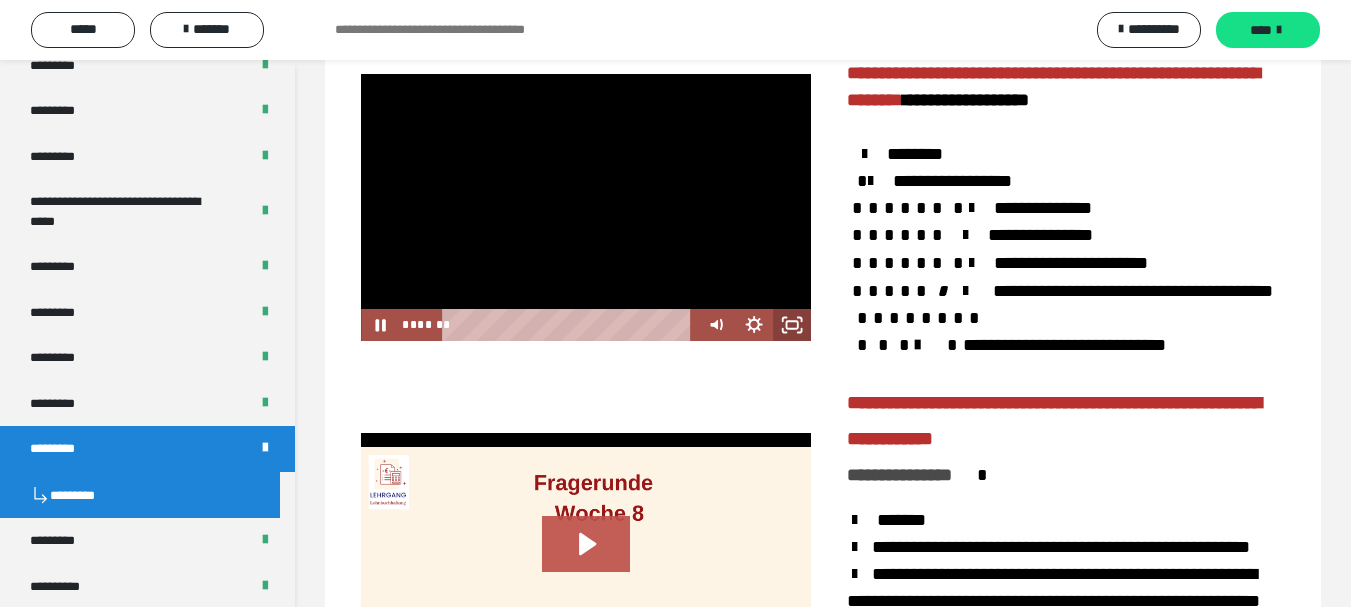 click 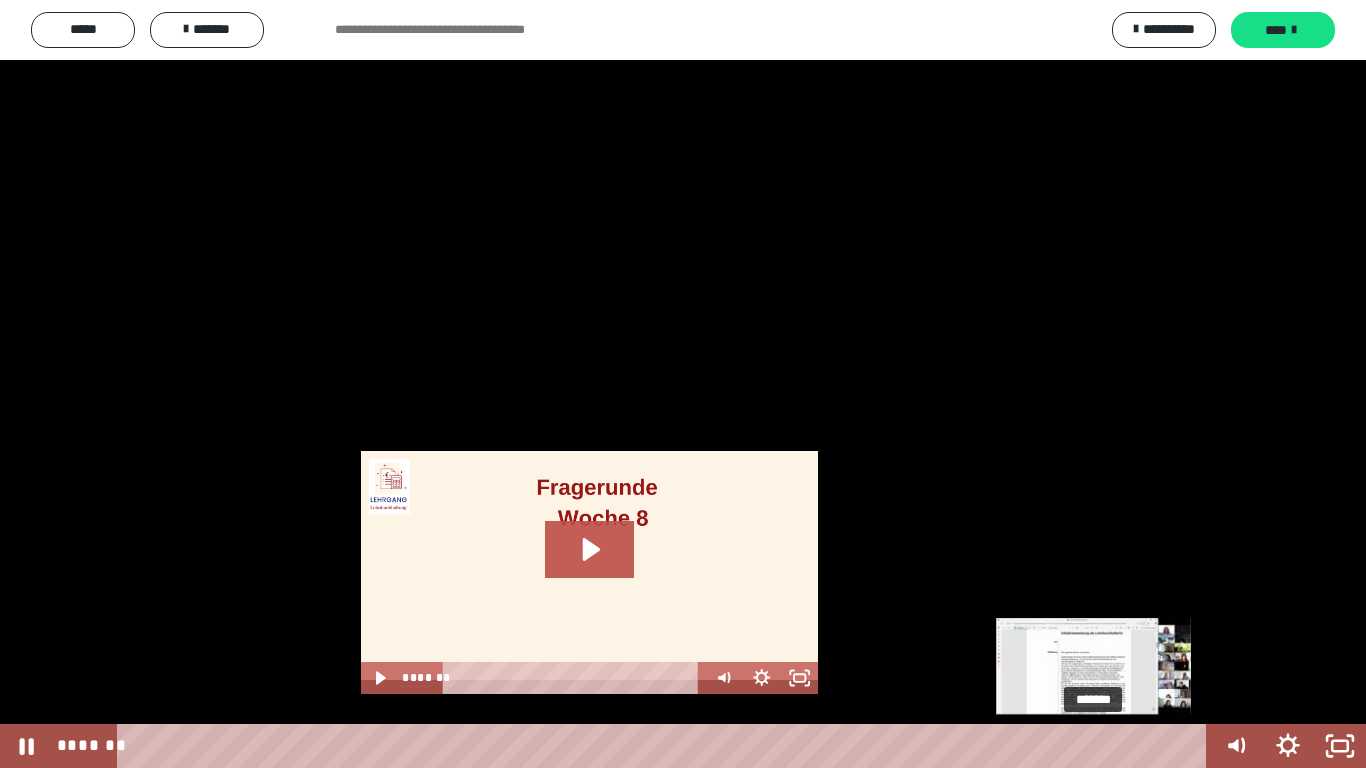 click at bounding box center [1093, 746] 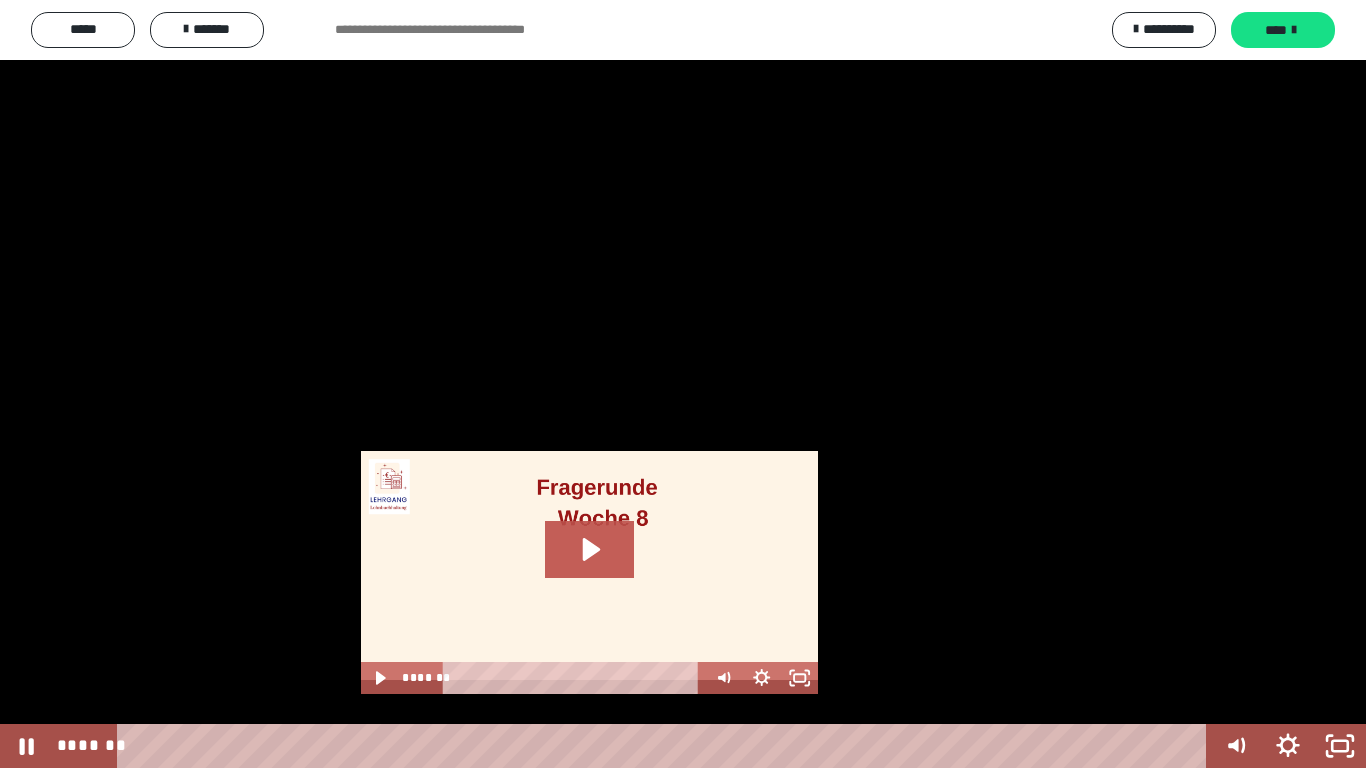 click at bounding box center [683, 384] 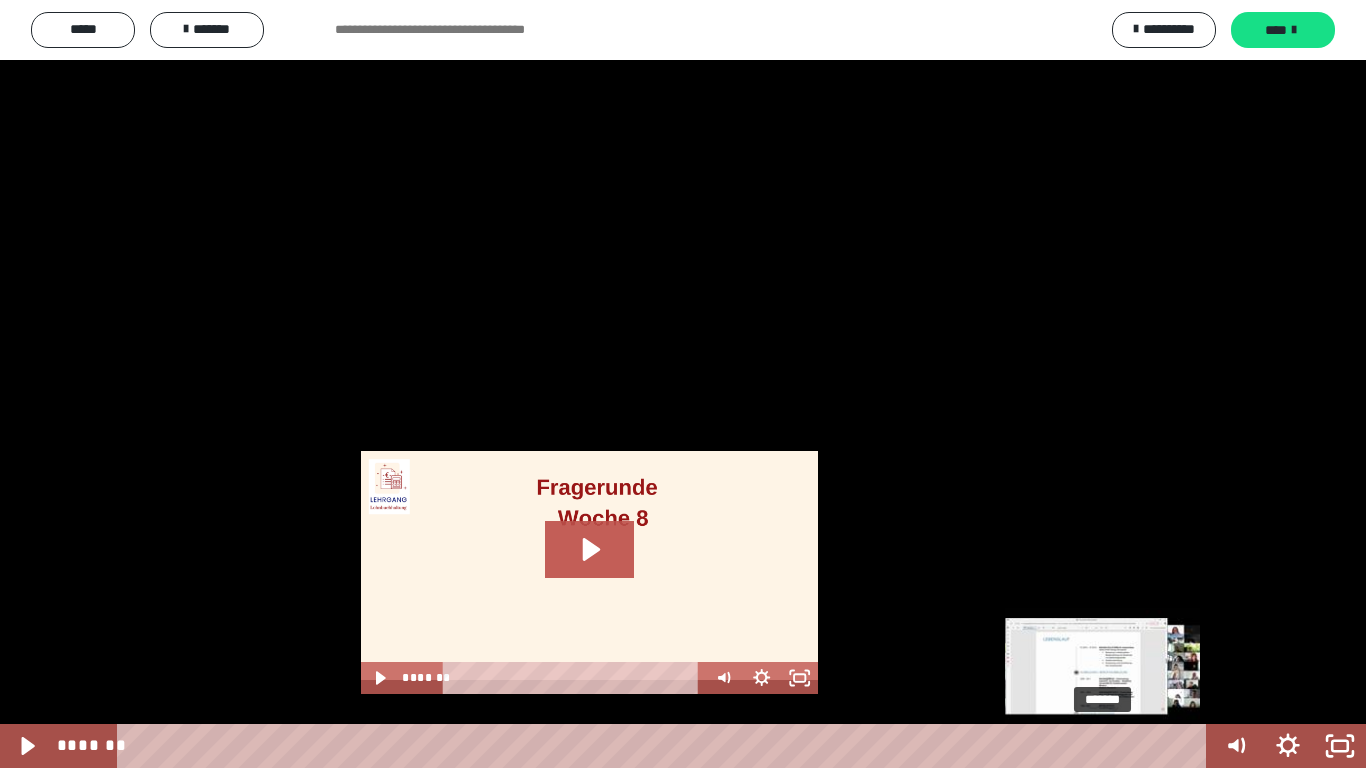 click on "*******" at bounding box center (666, 746) 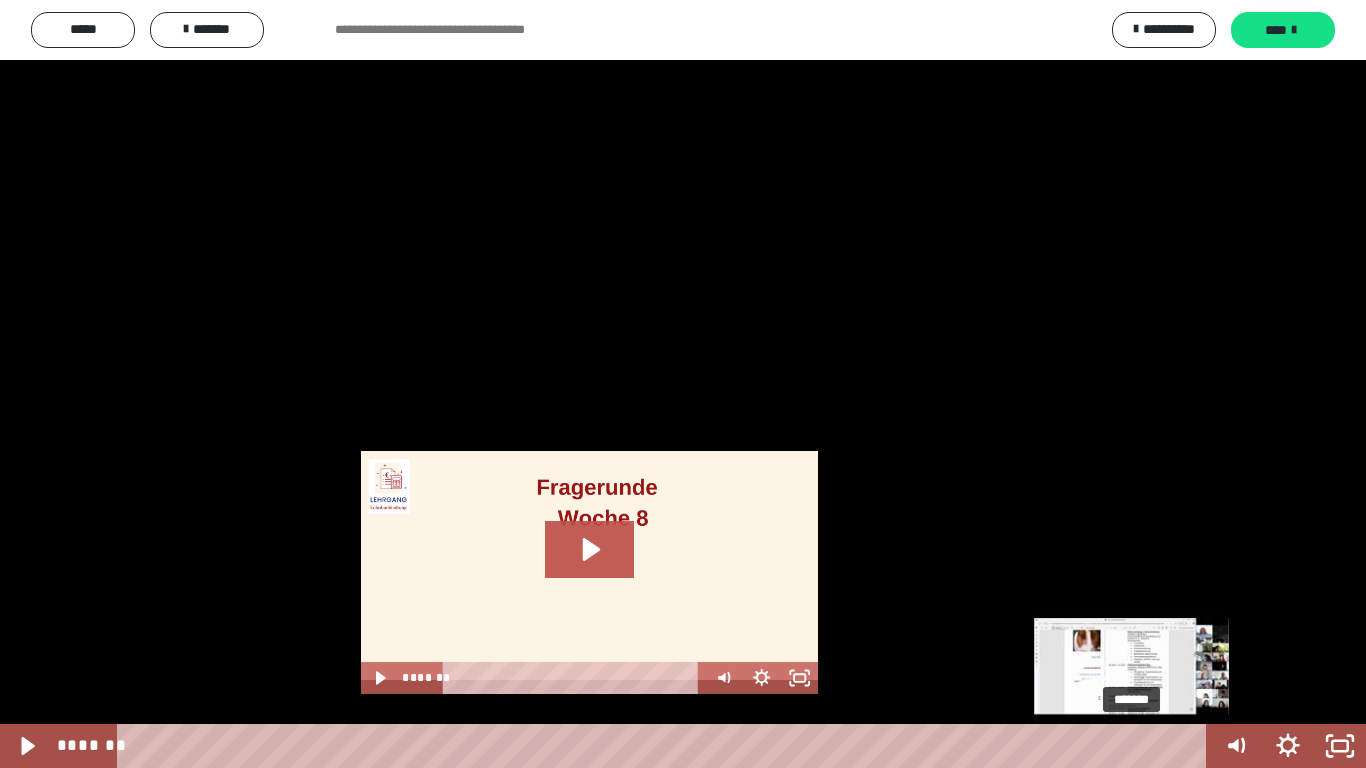 click on "*******" at bounding box center [666, 746] 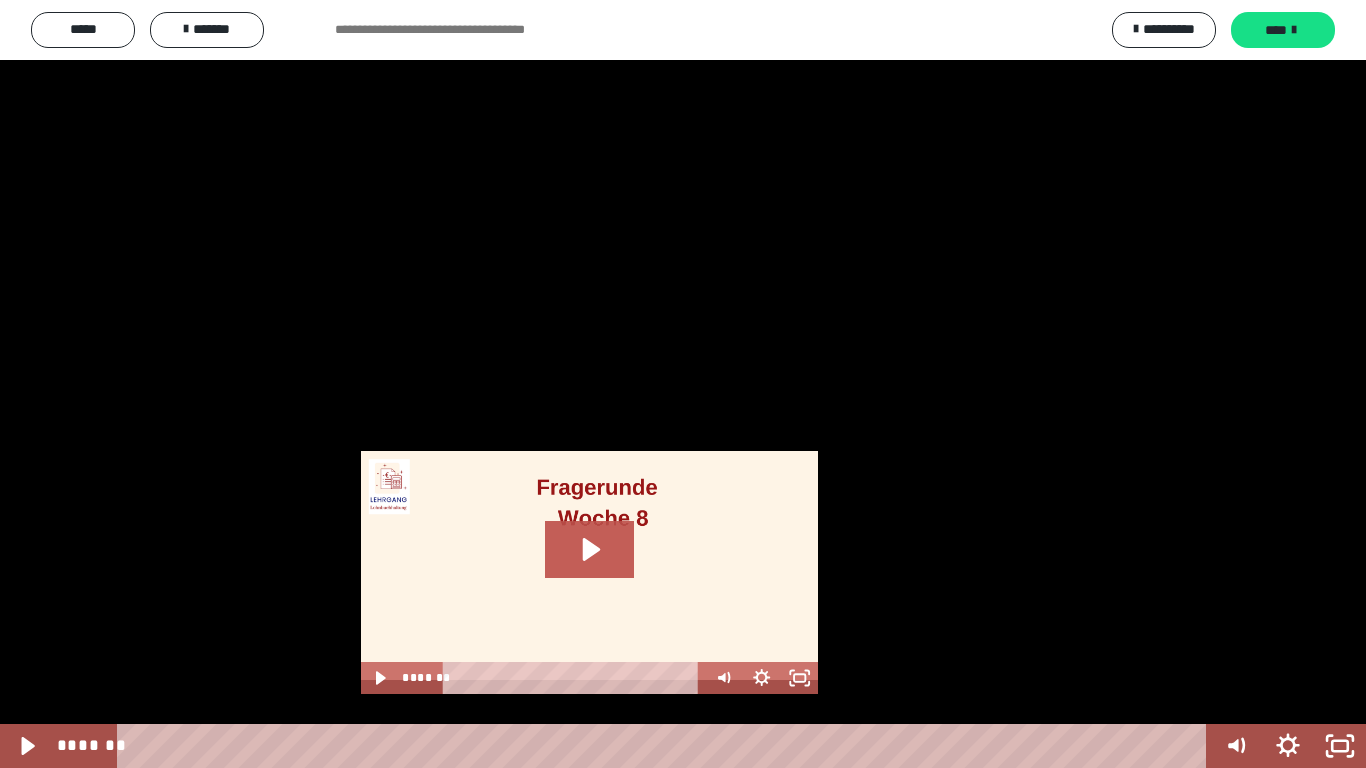 click at bounding box center [683, 384] 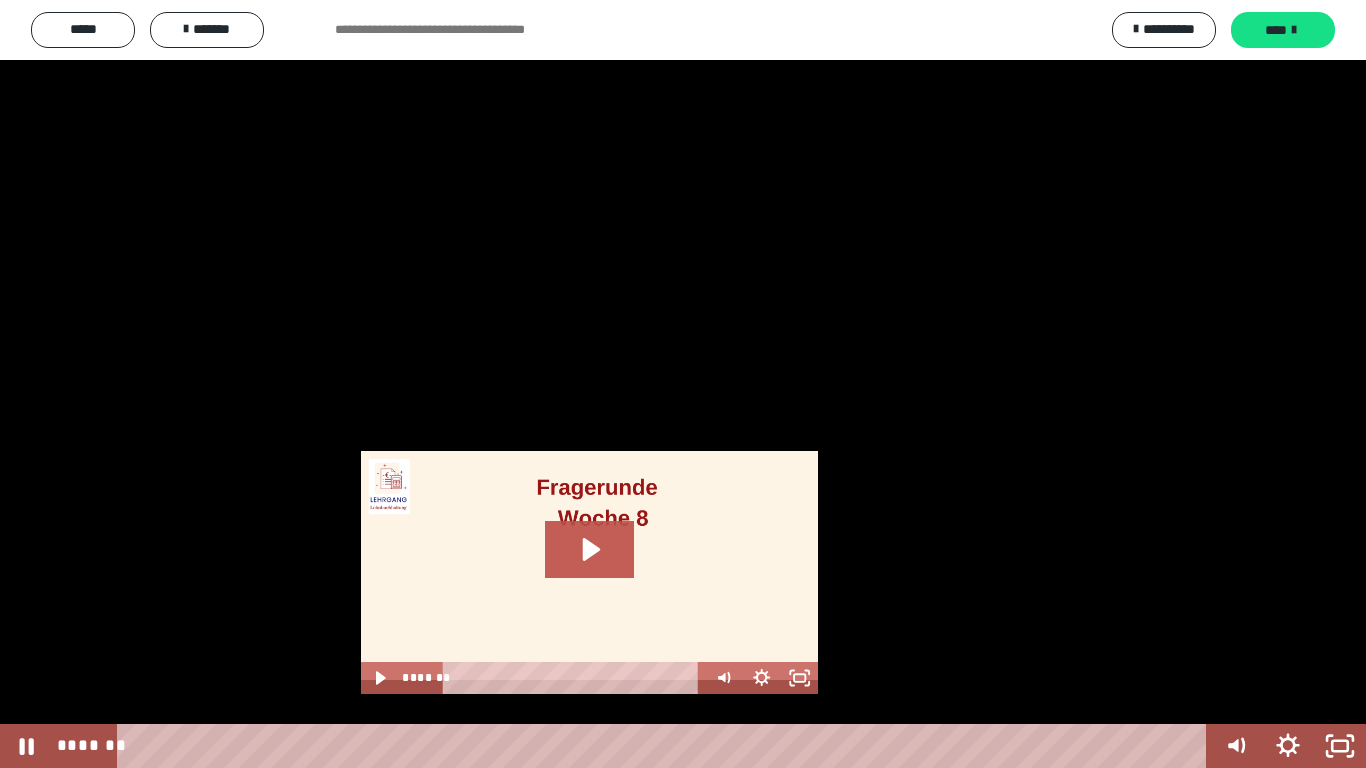 click at bounding box center (683, 384) 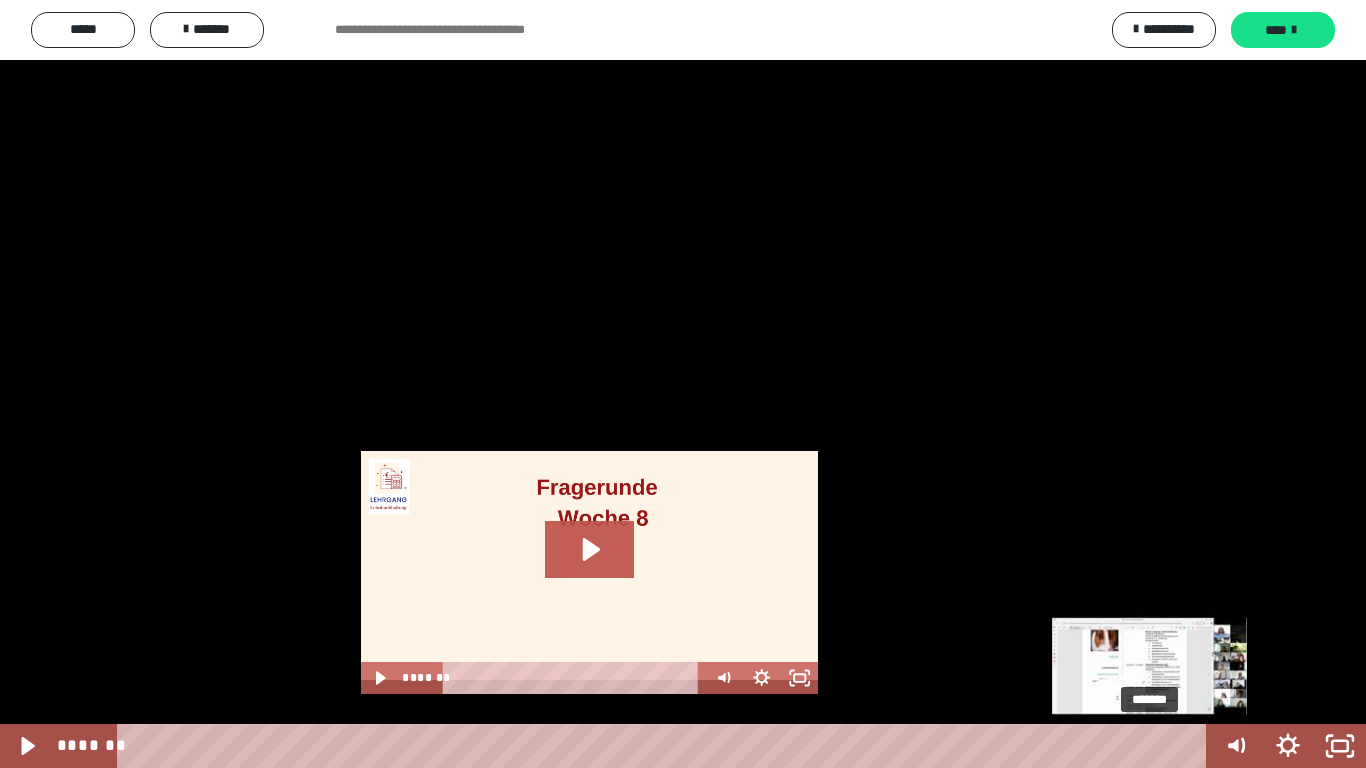 click on "*******" at bounding box center [666, 746] 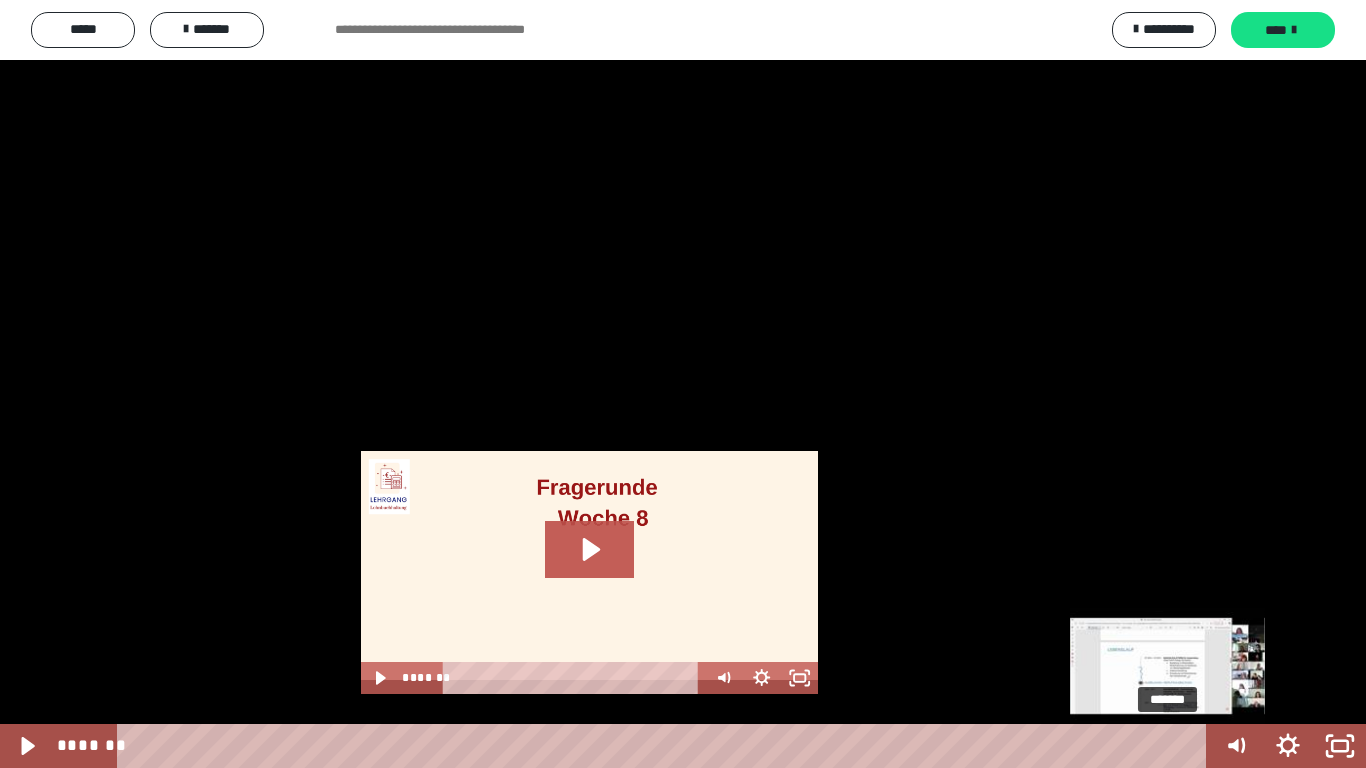 click on "*******" at bounding box center [666, 746] 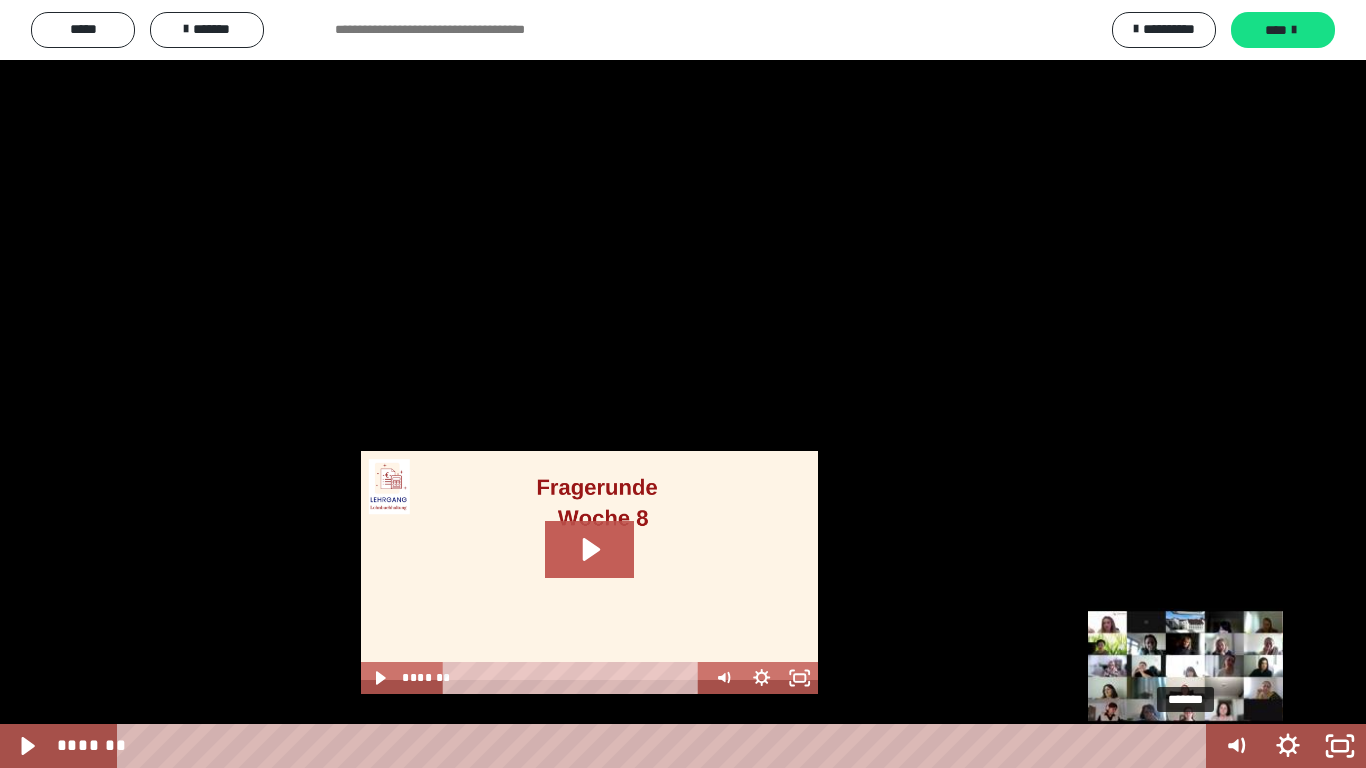 click on "*******" at bounding box center [666, 746] 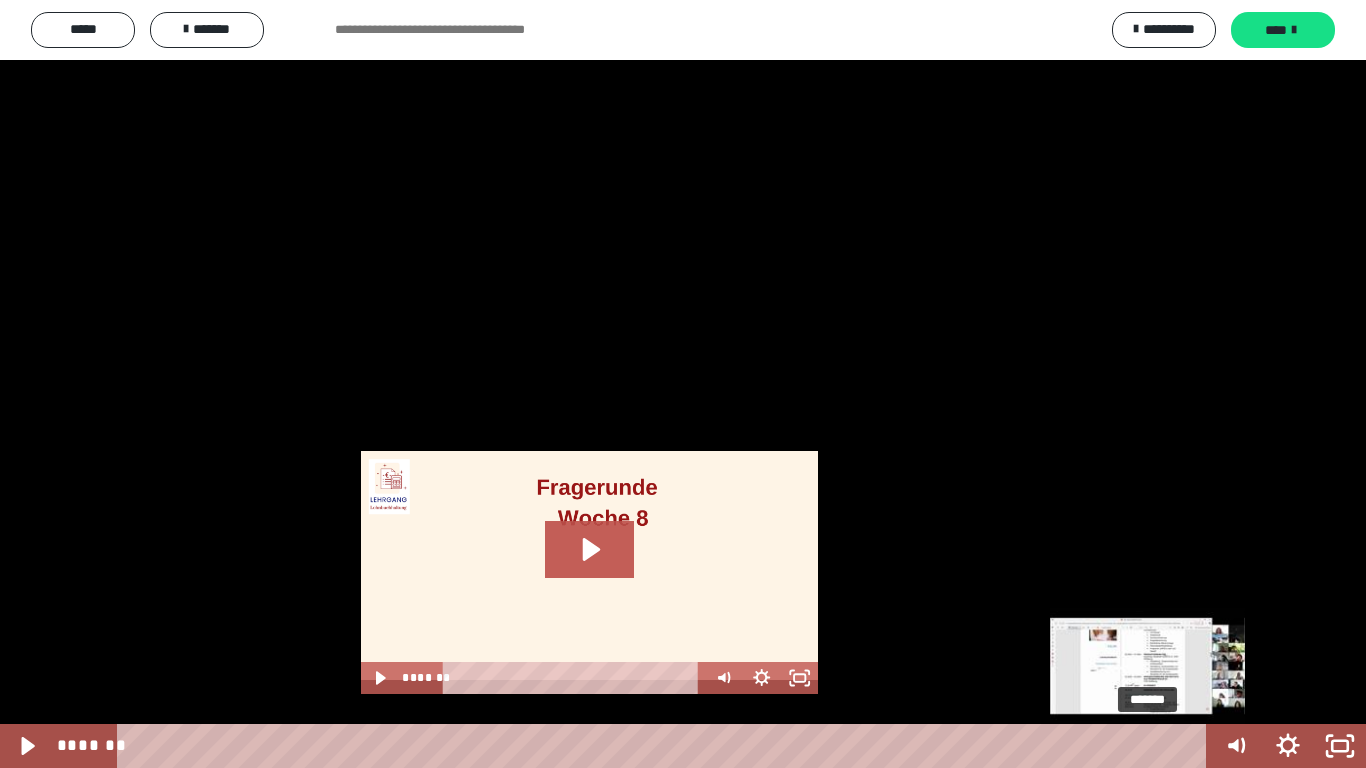 click on "*******" at bounding box center [666, 746] 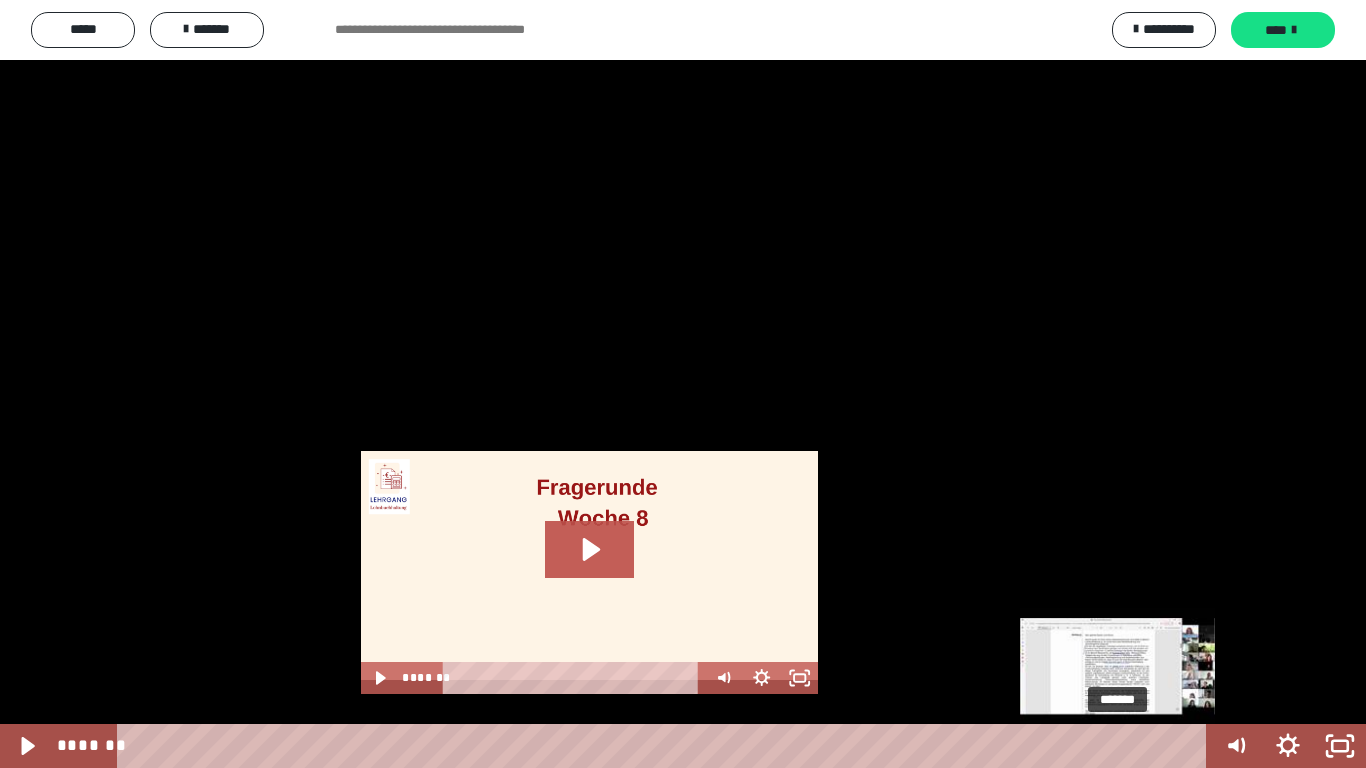 click on "*******" at bounding box center [666, 746] 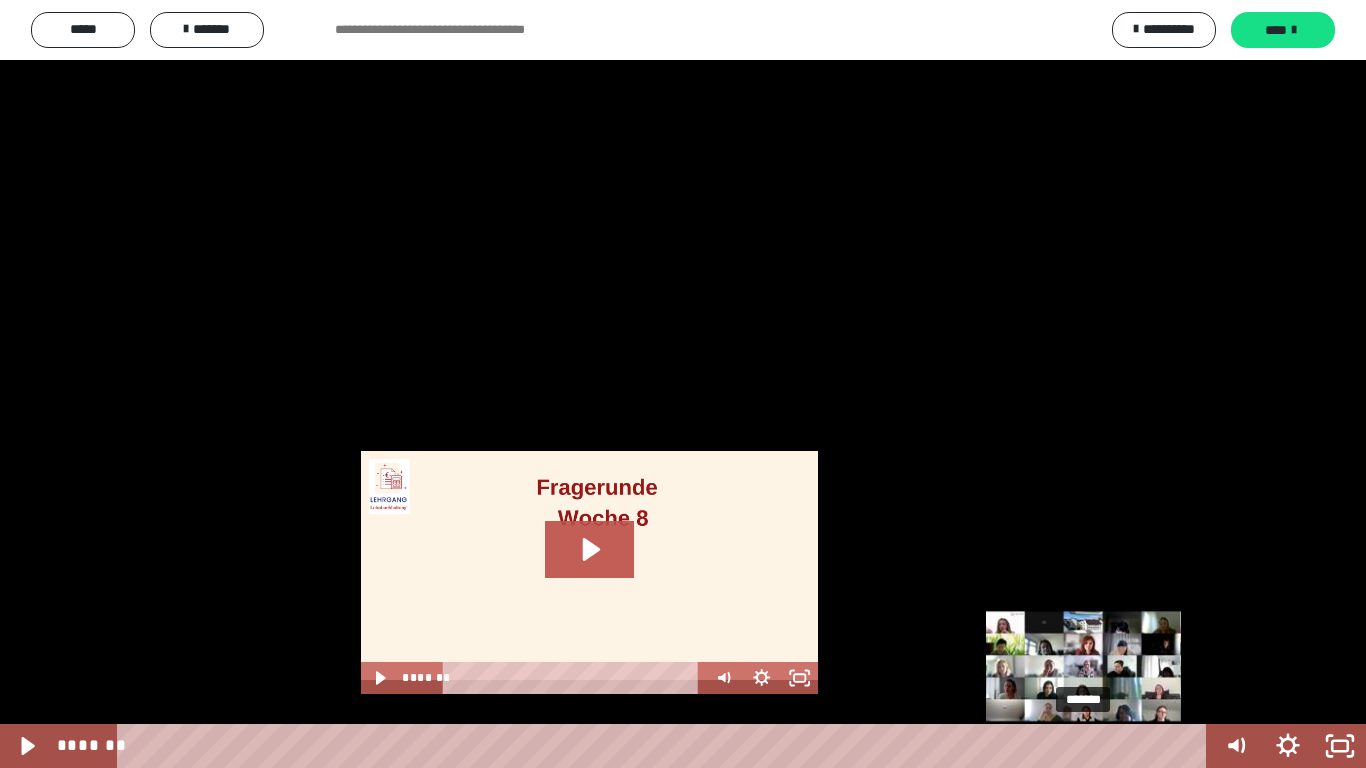 click on "*******" at bounding box center (666, 746) 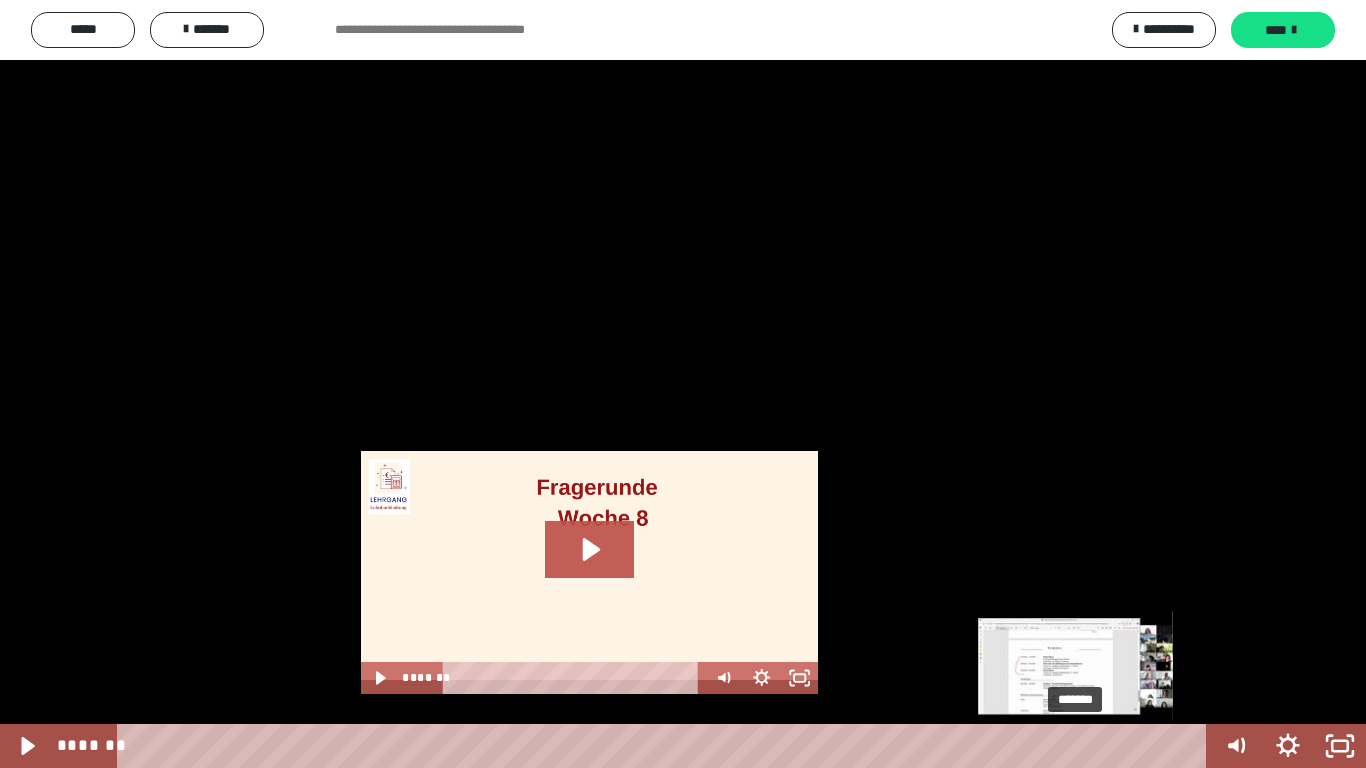 click at bounding box center (1076, 746) 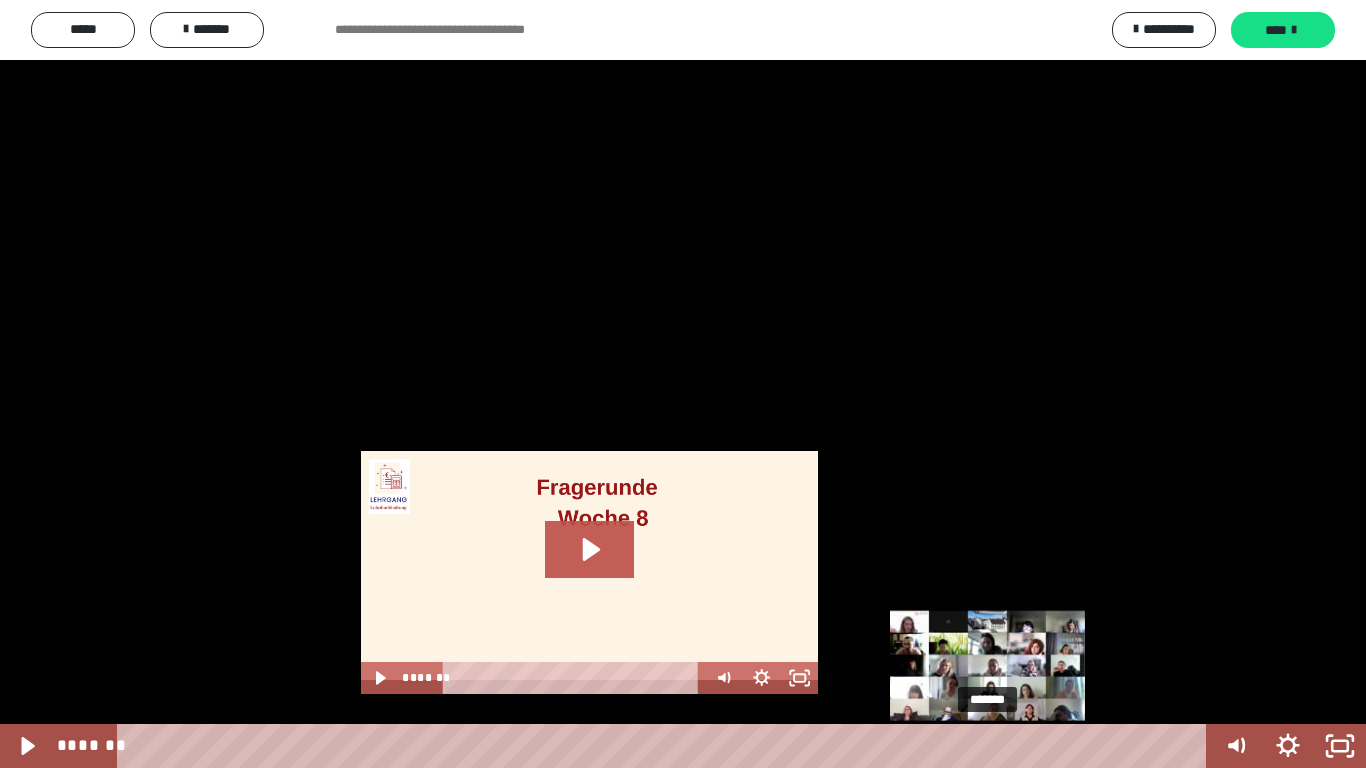 click on "*******" at bounding box center [666, 746] 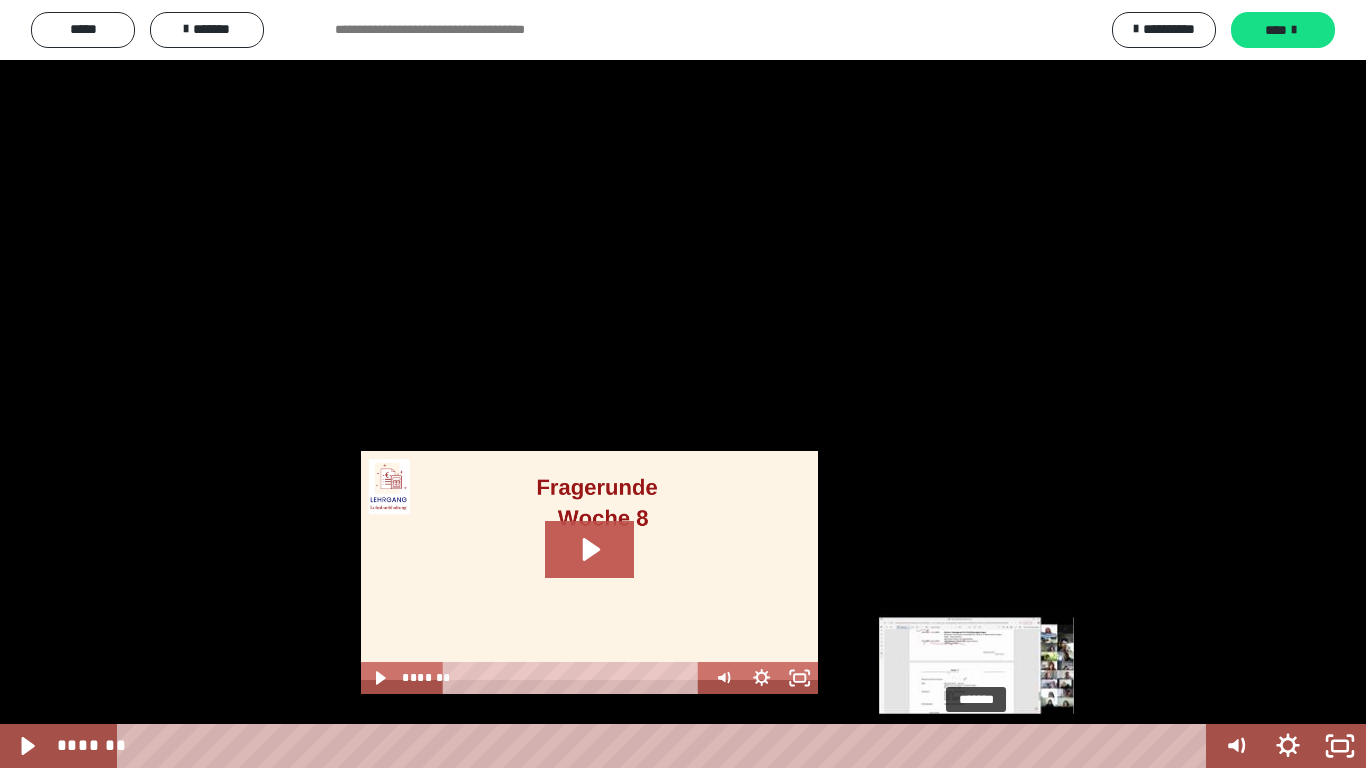click on "*******" at bounding box center [666, 746] 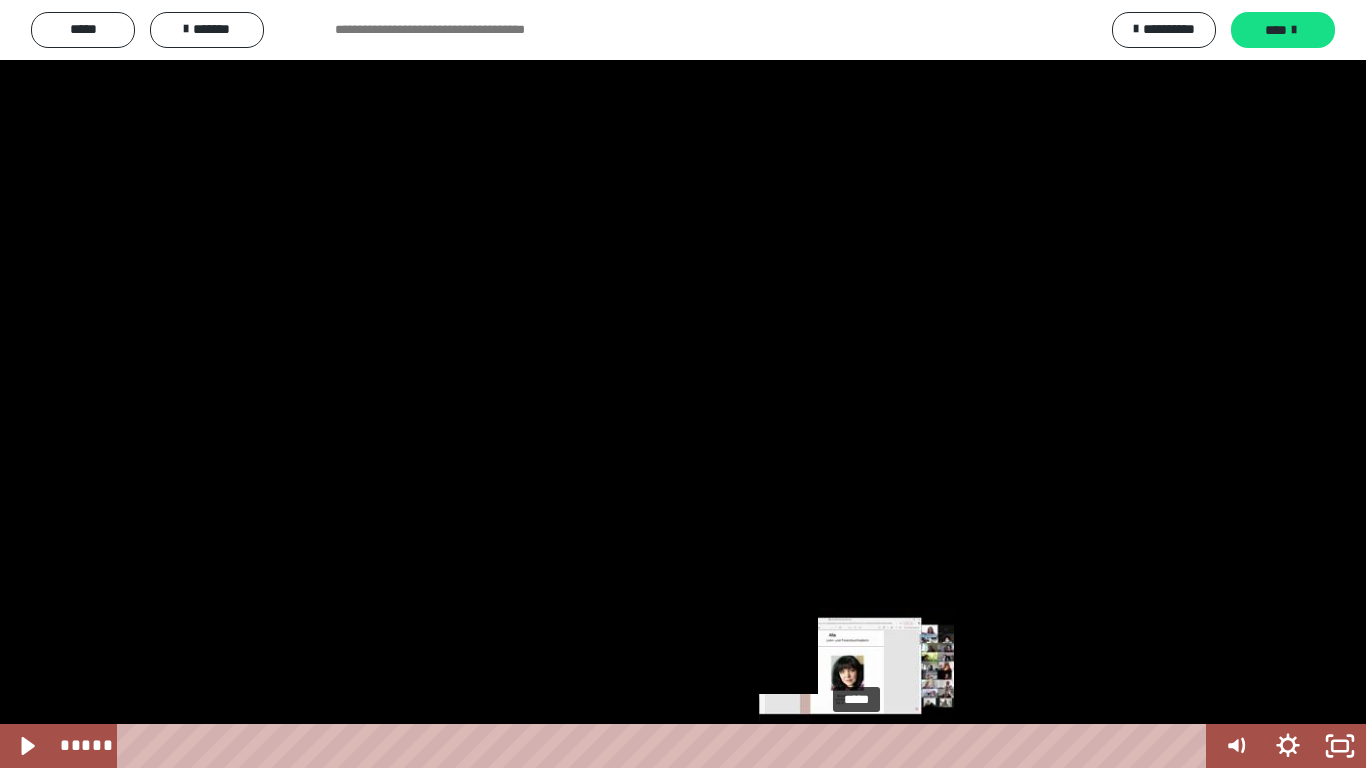 click on "*****" at bounding box center (666, 746) 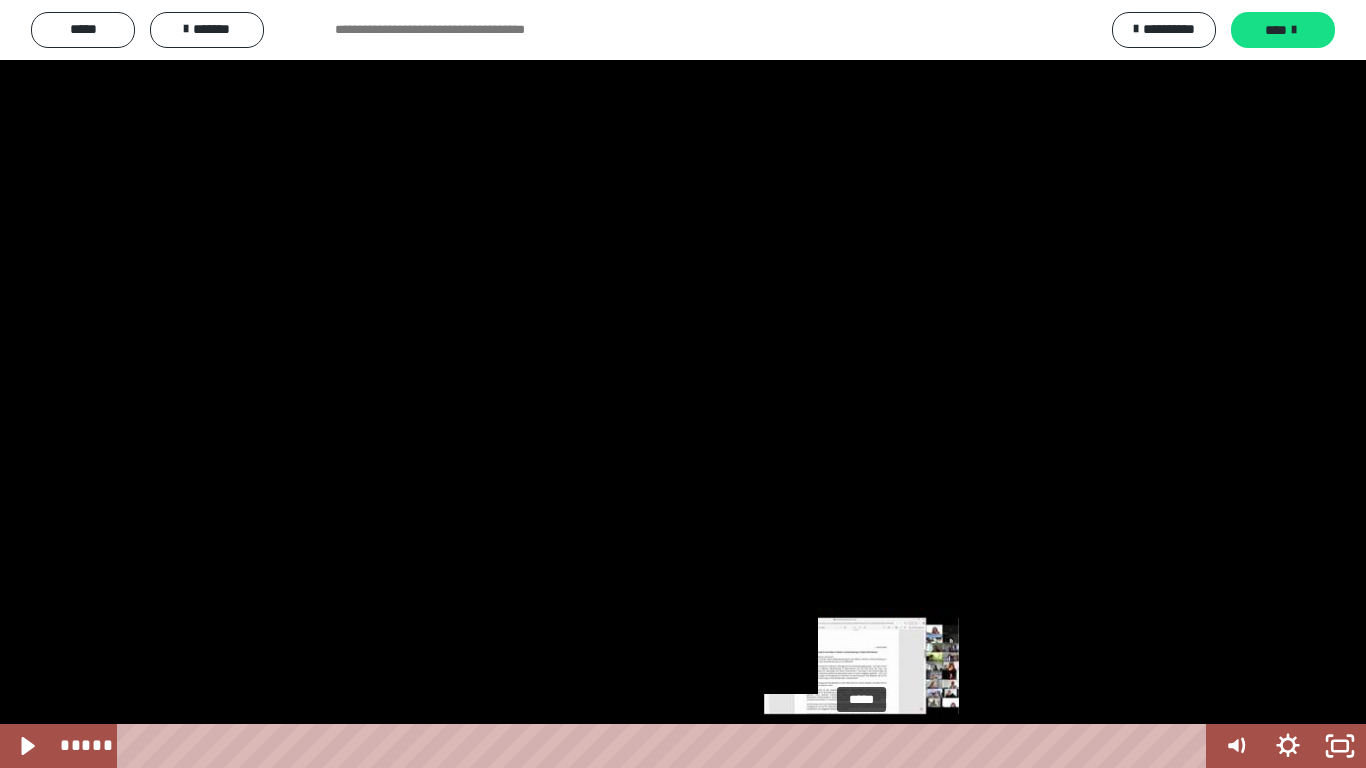 click on "*****" at bounding box center [666, 746] 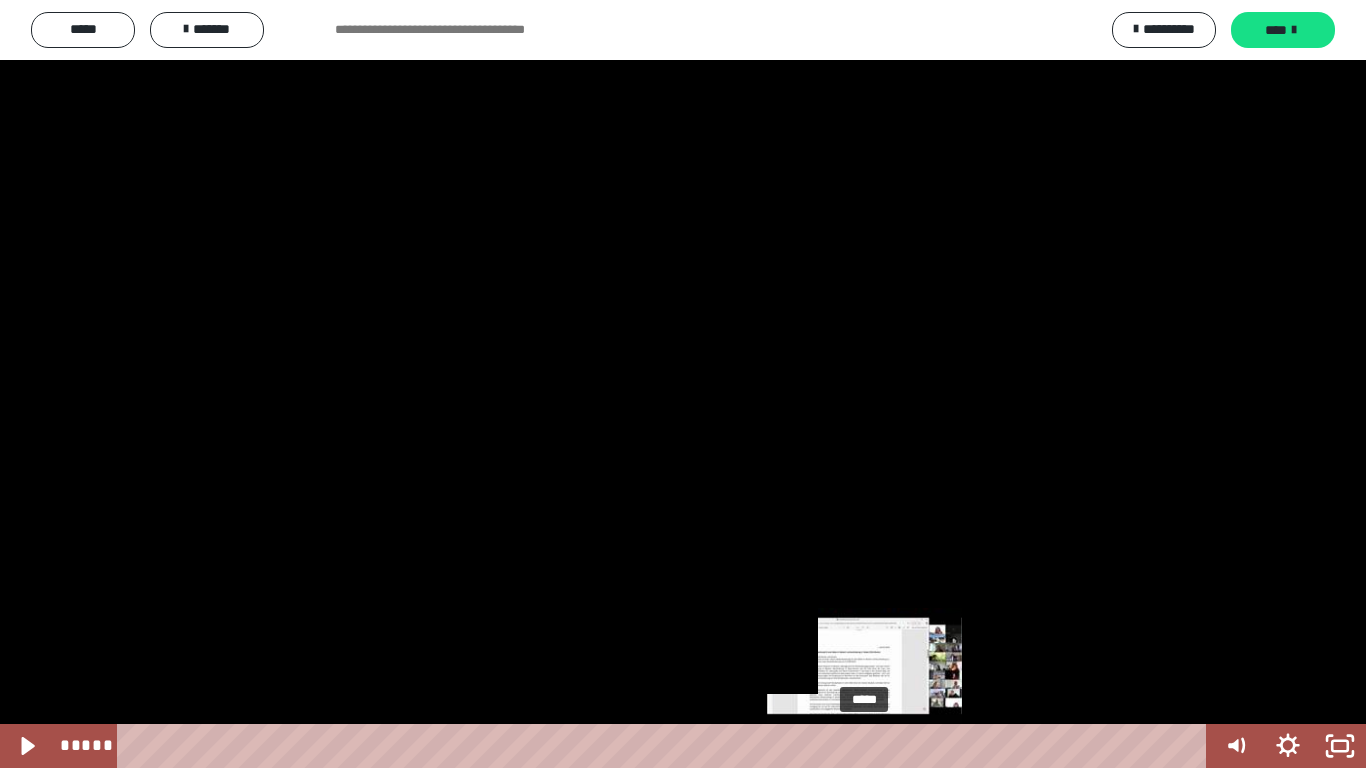 click at bounding box center [861, 746] 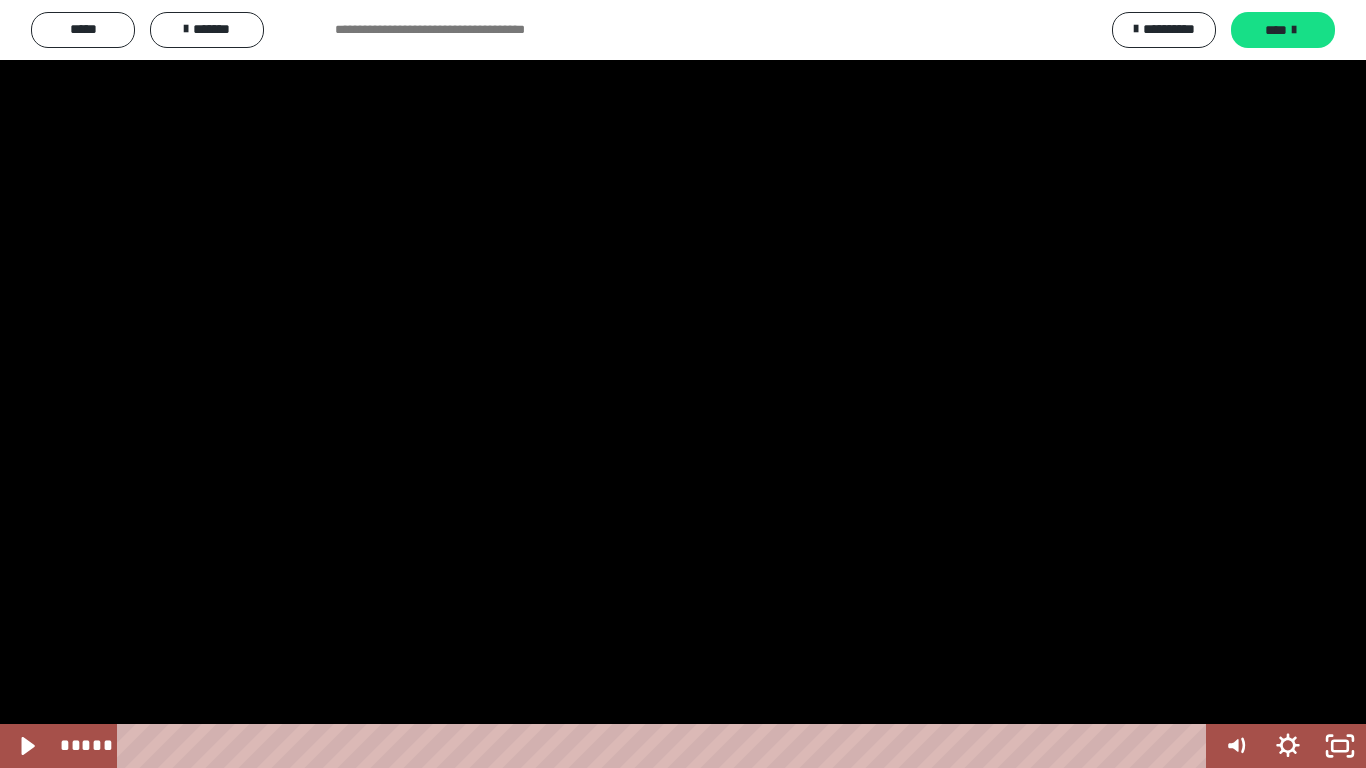 click at bounding box center [683, 384] 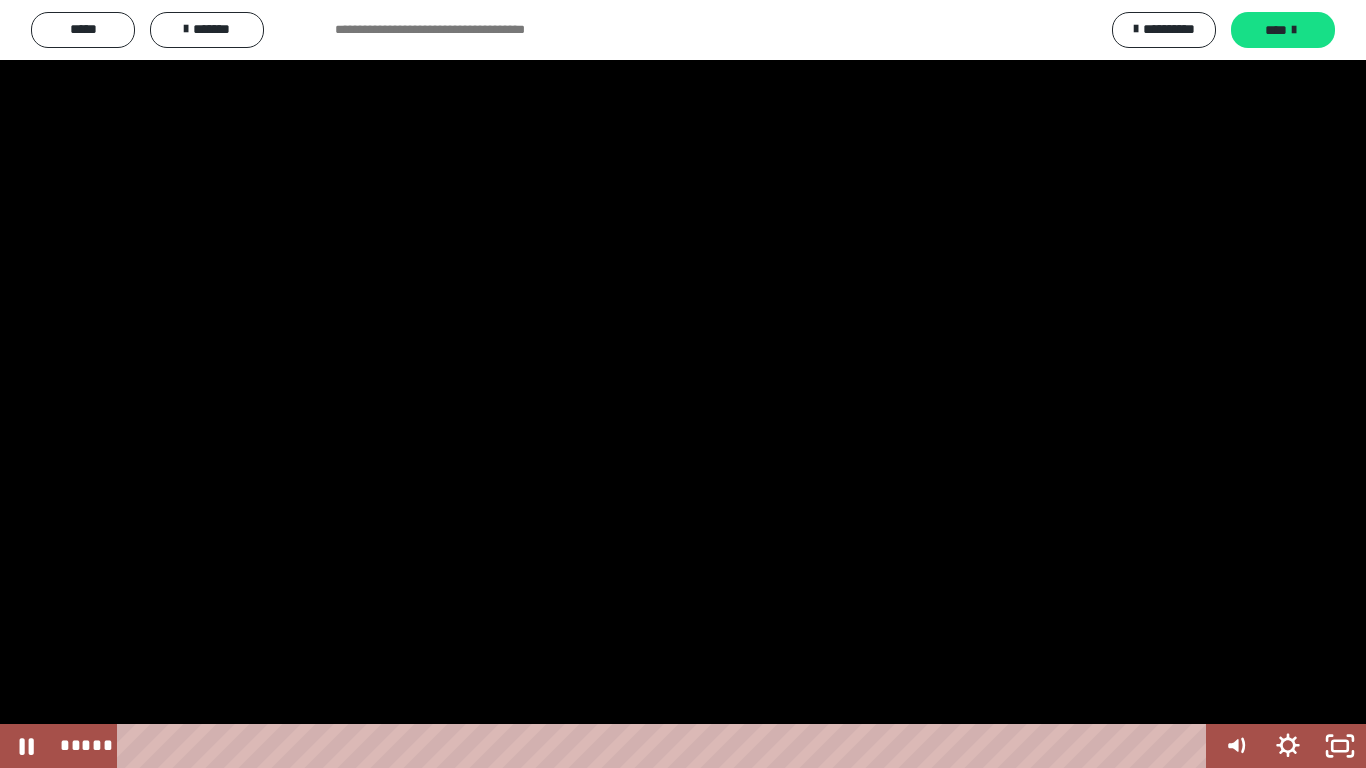 click at bounding box center [683, 384] 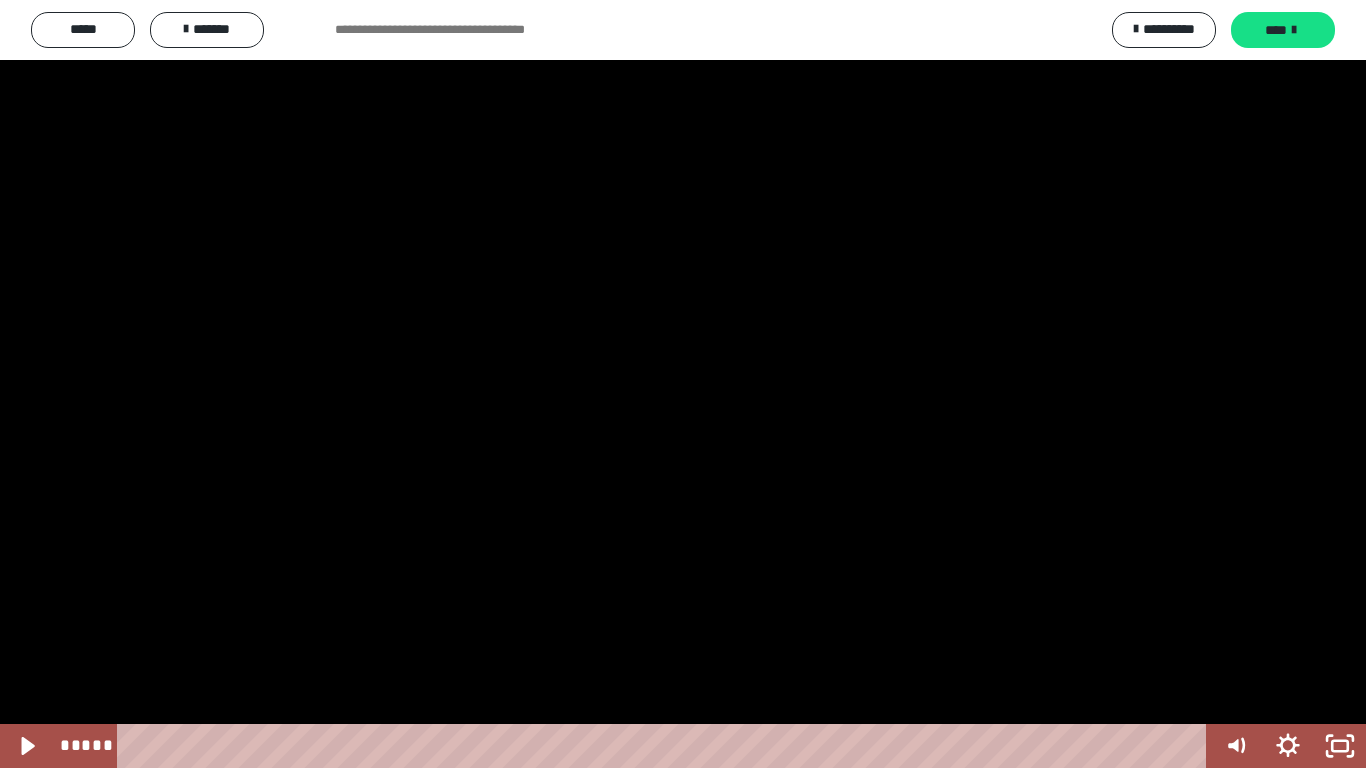 click at bounding box center (683, 384) 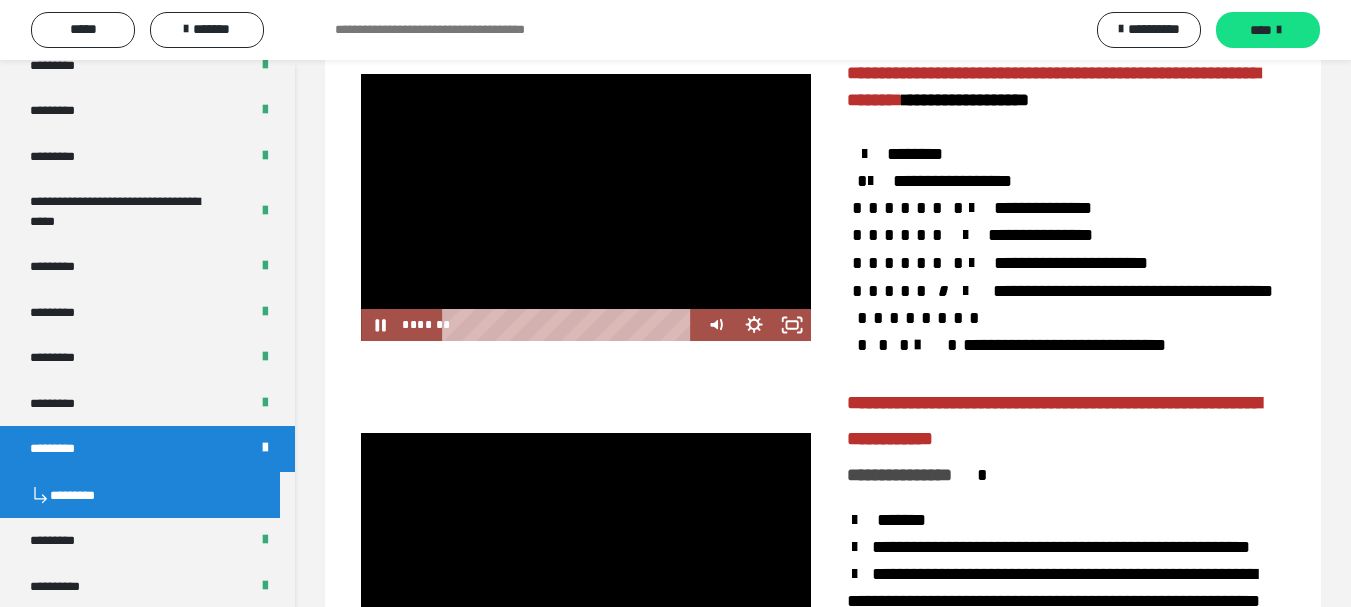 click at bounding box center [586, 207] 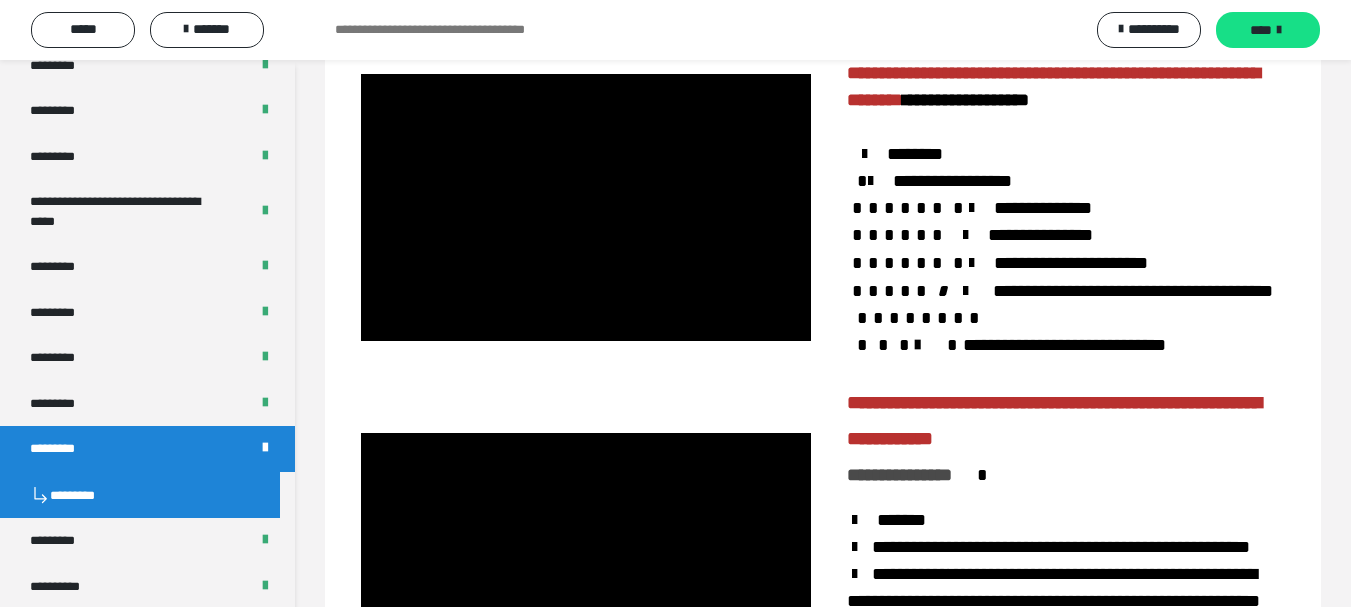 click on "**********" at bounding box center [1060, 209] 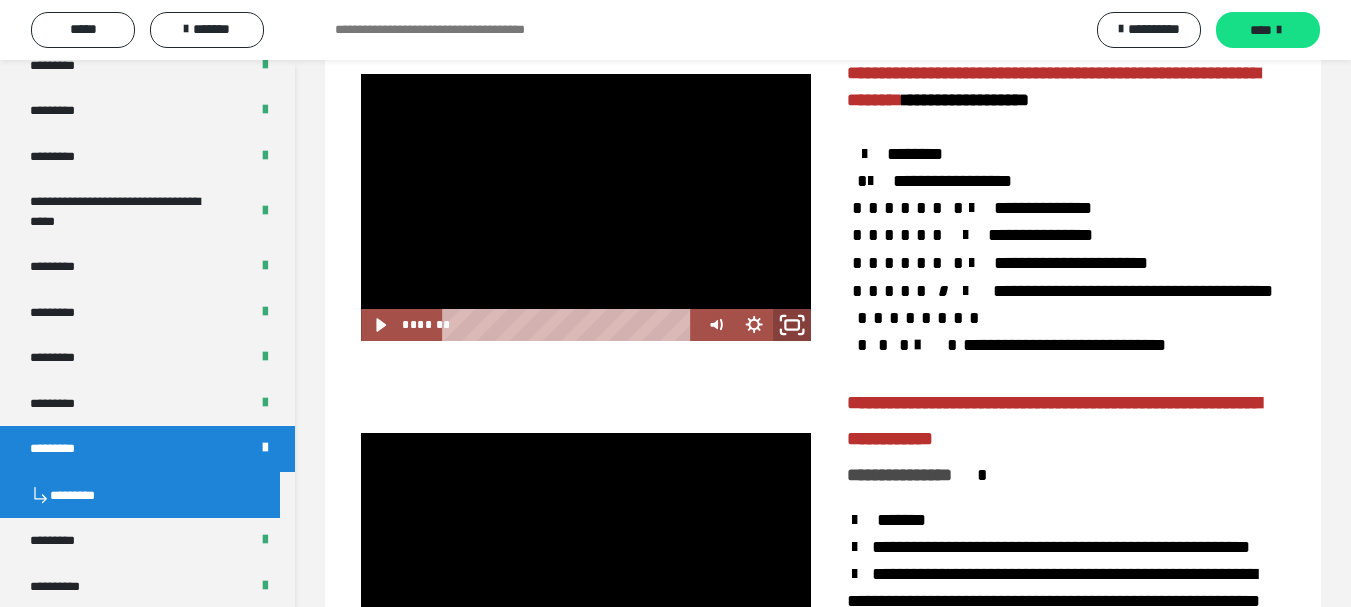click 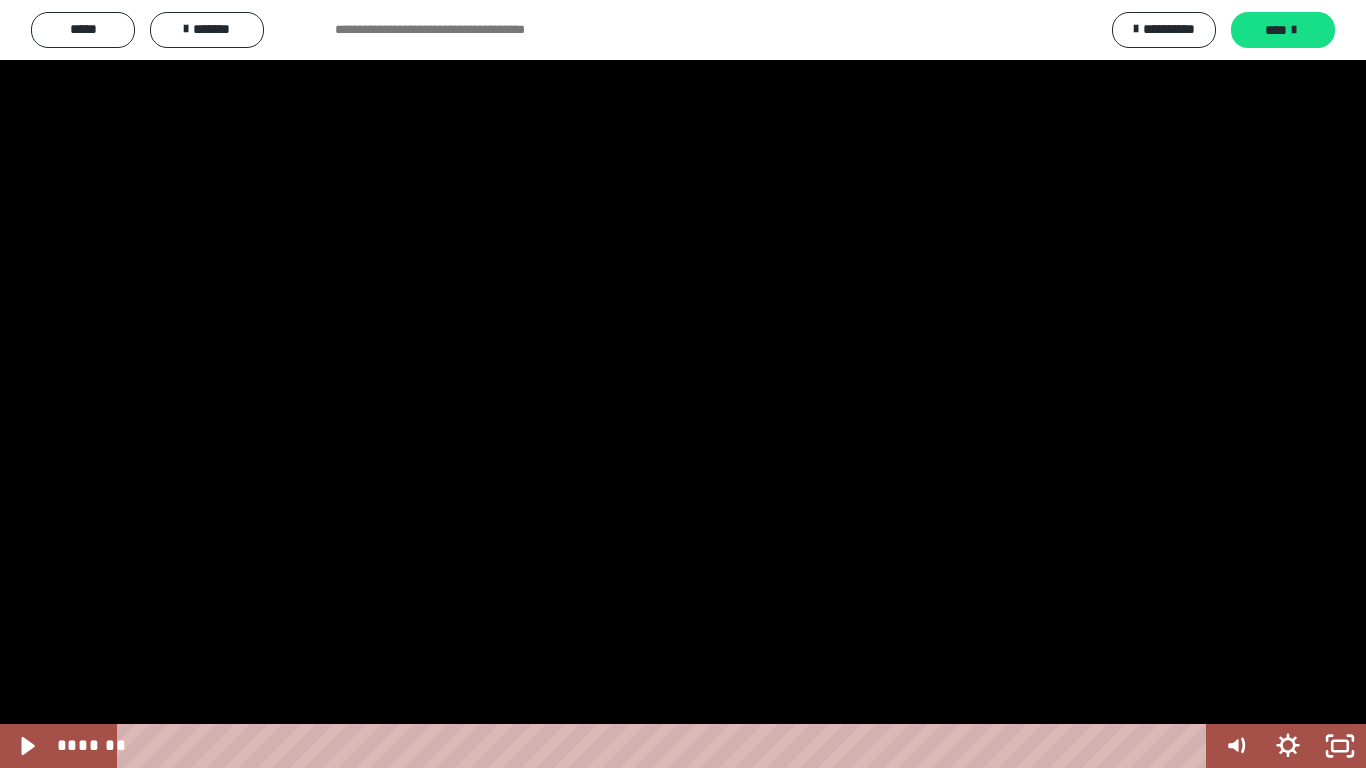 click at bounding box center [683, 384] 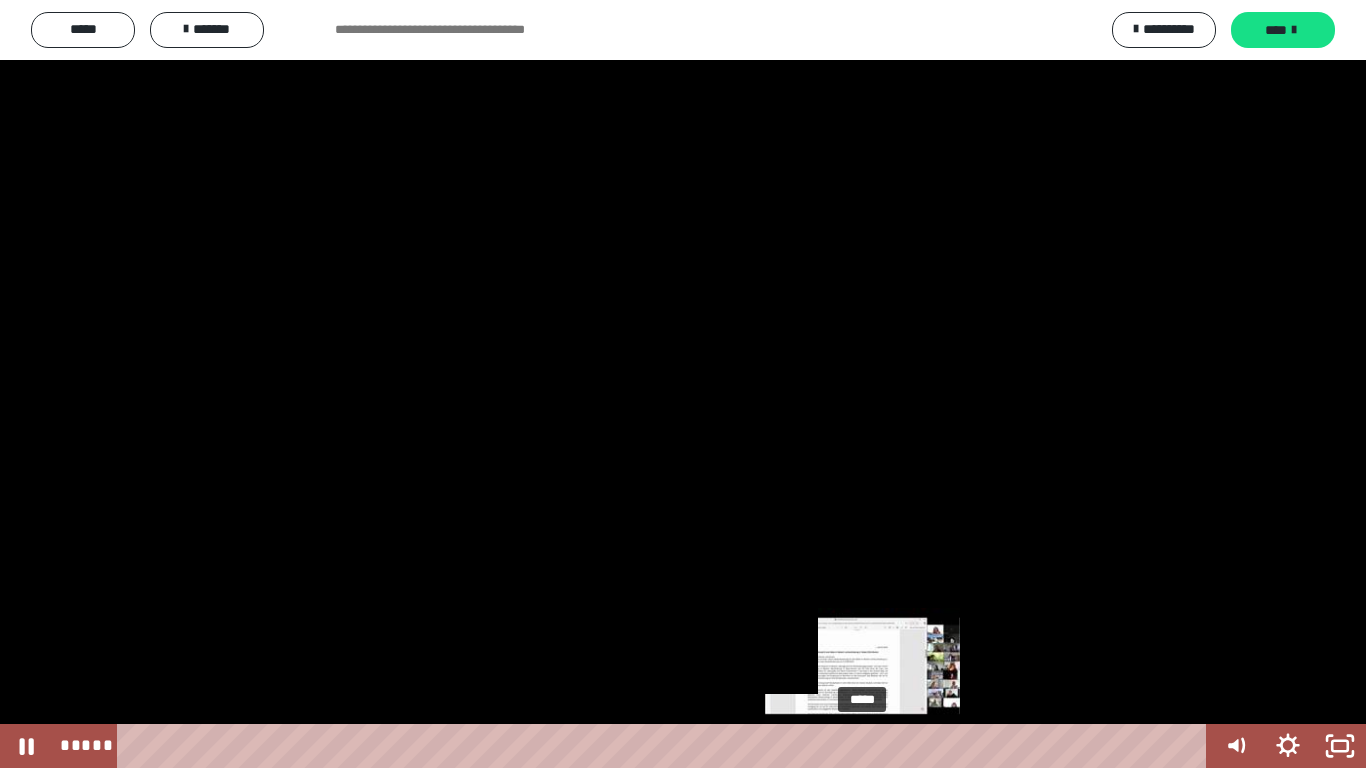 click at bounding box center (862, 746) 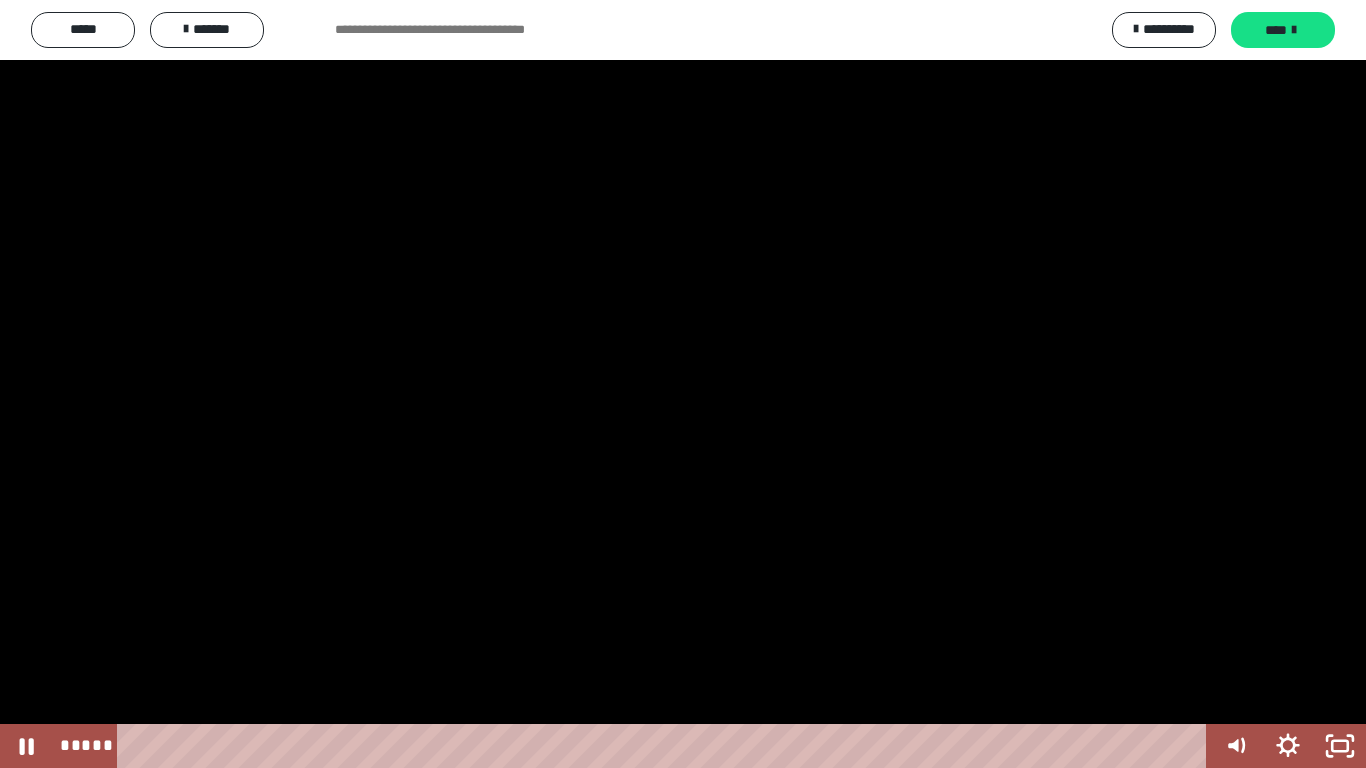 click at bounding box center (683, 384) 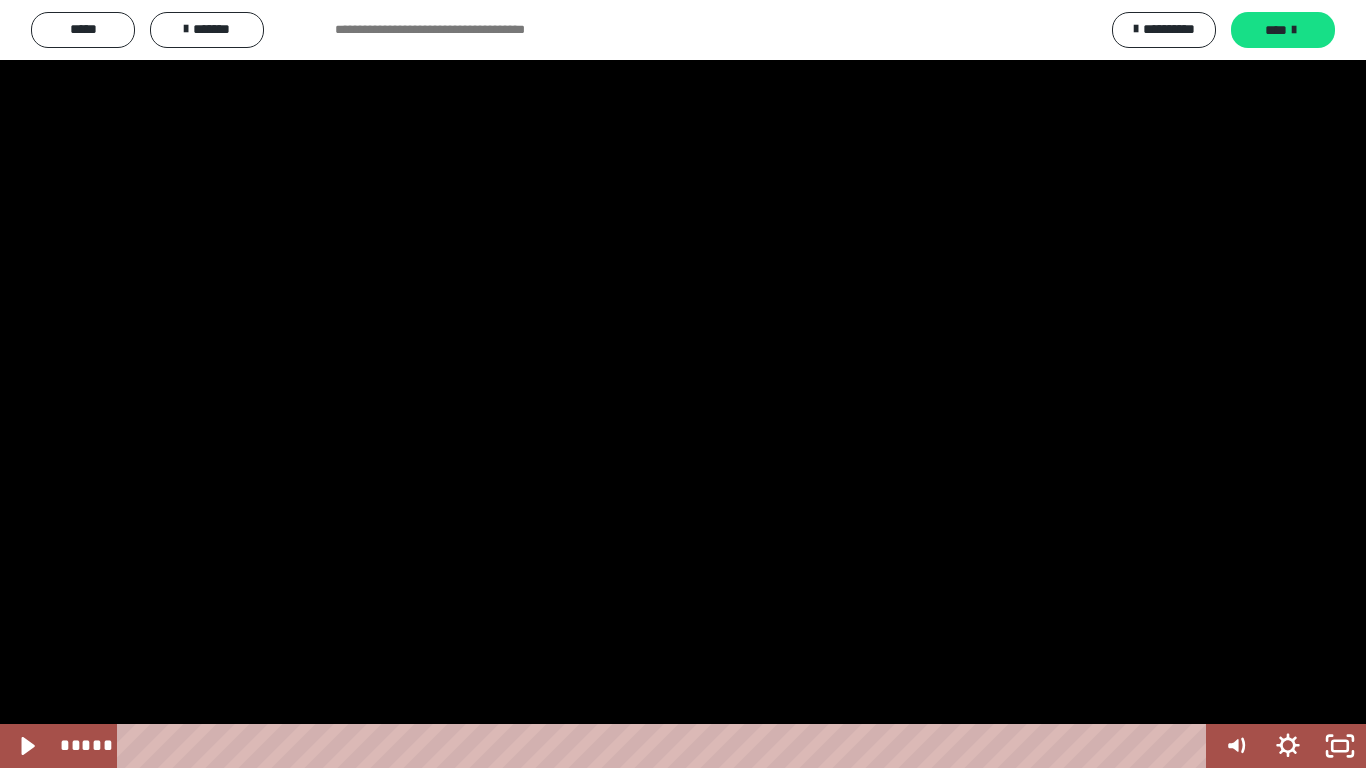 click at bounding box center (683, 384) 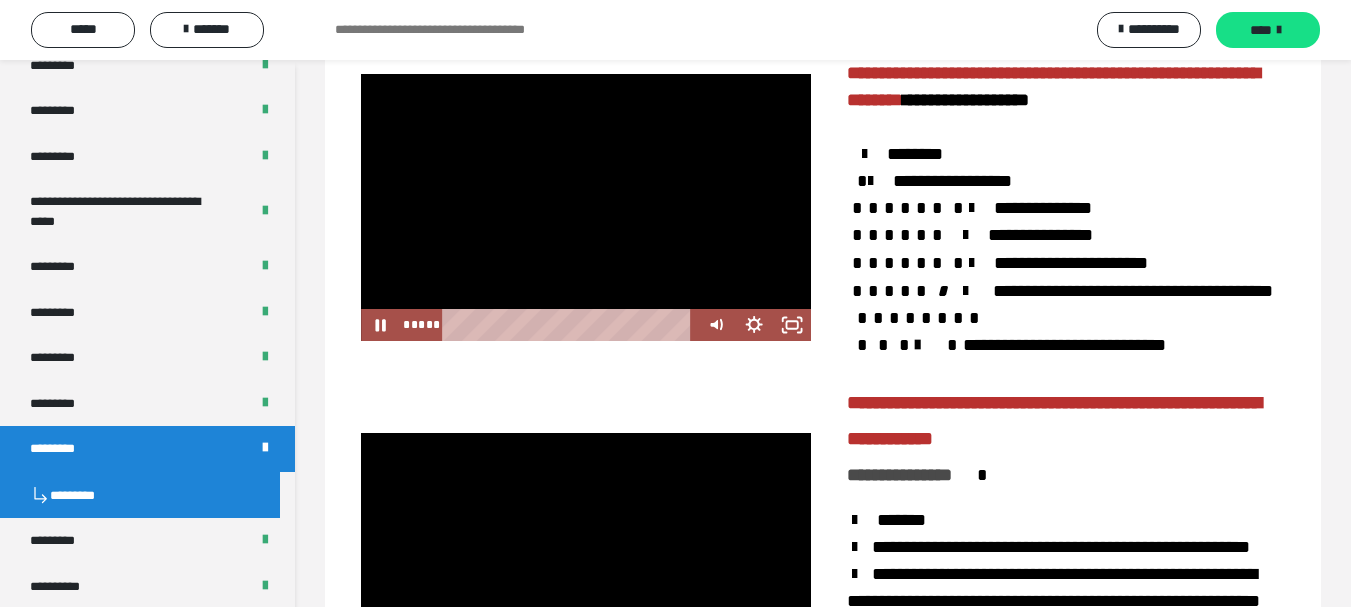 click at bounding box center [586, 207] 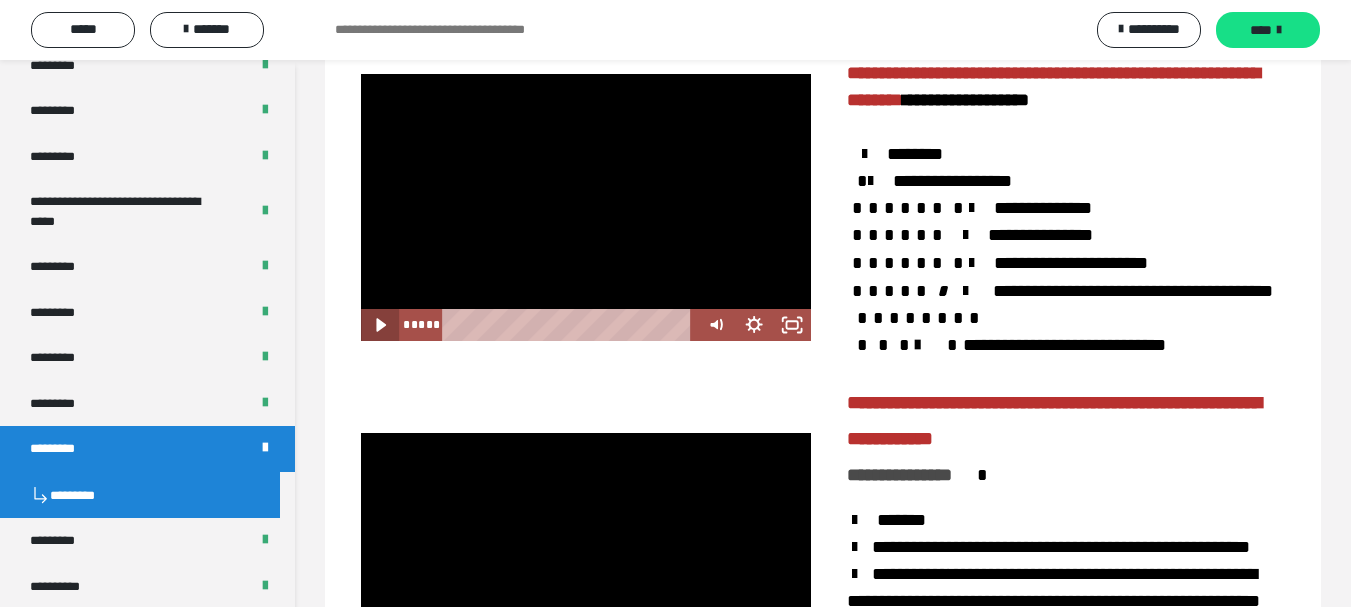 click 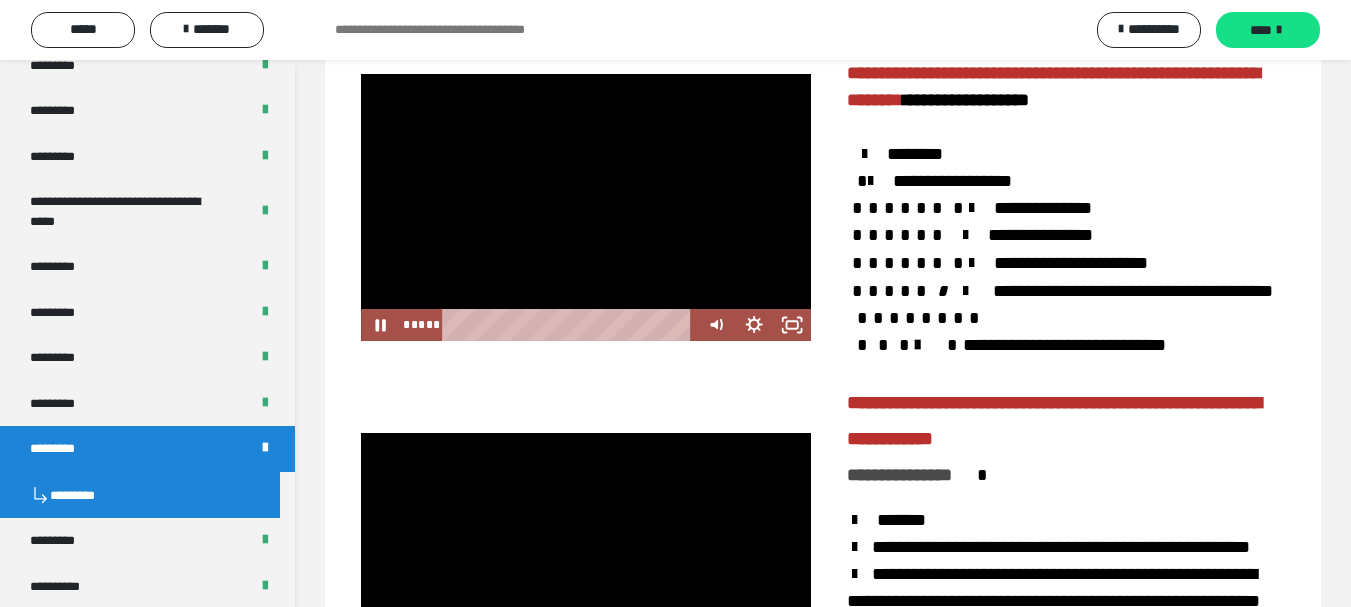 click at bounding box center (586, 207) 